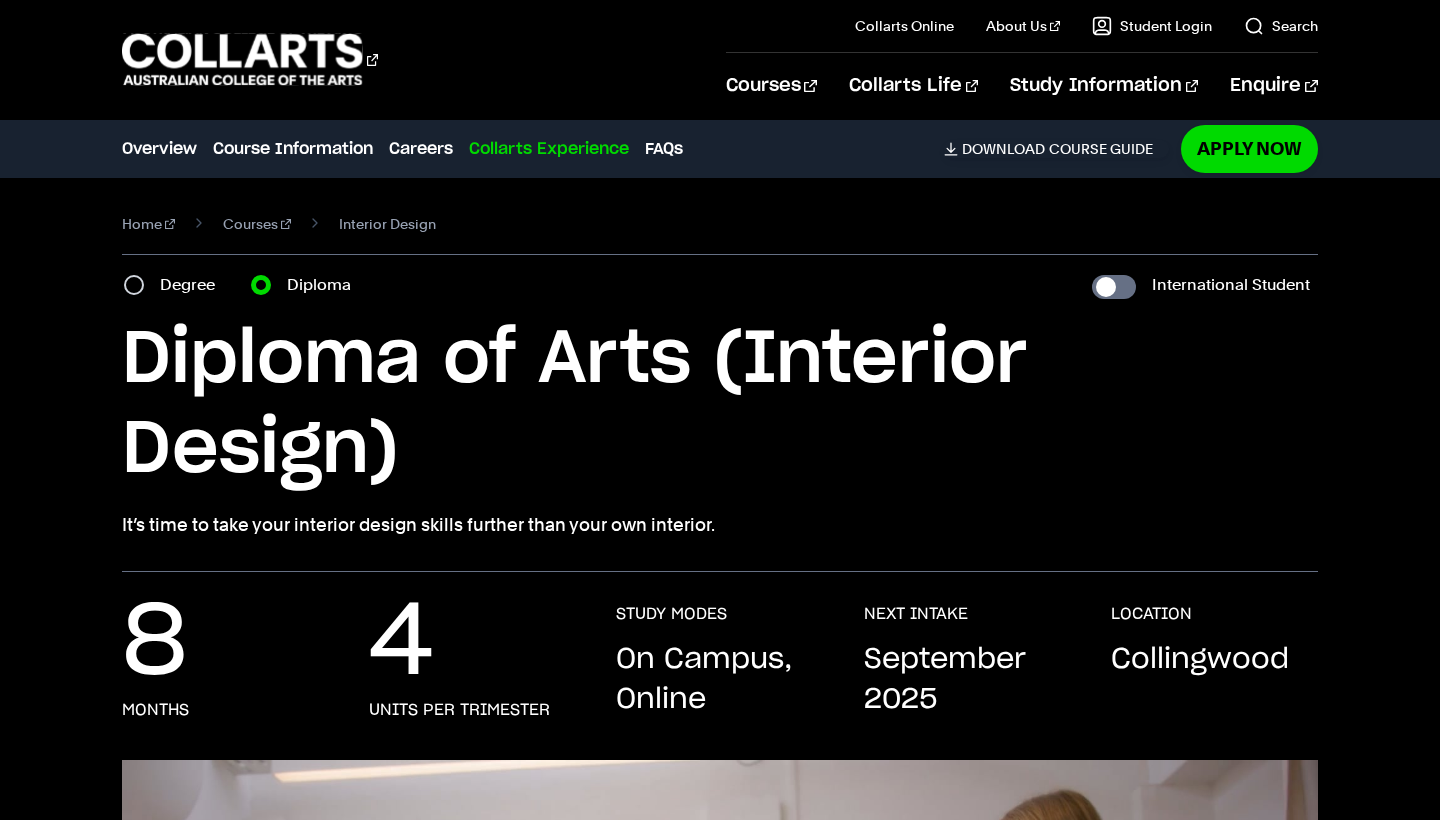 scroll, scrollTop: 4992, scrollLeft: 0, axis: vertical 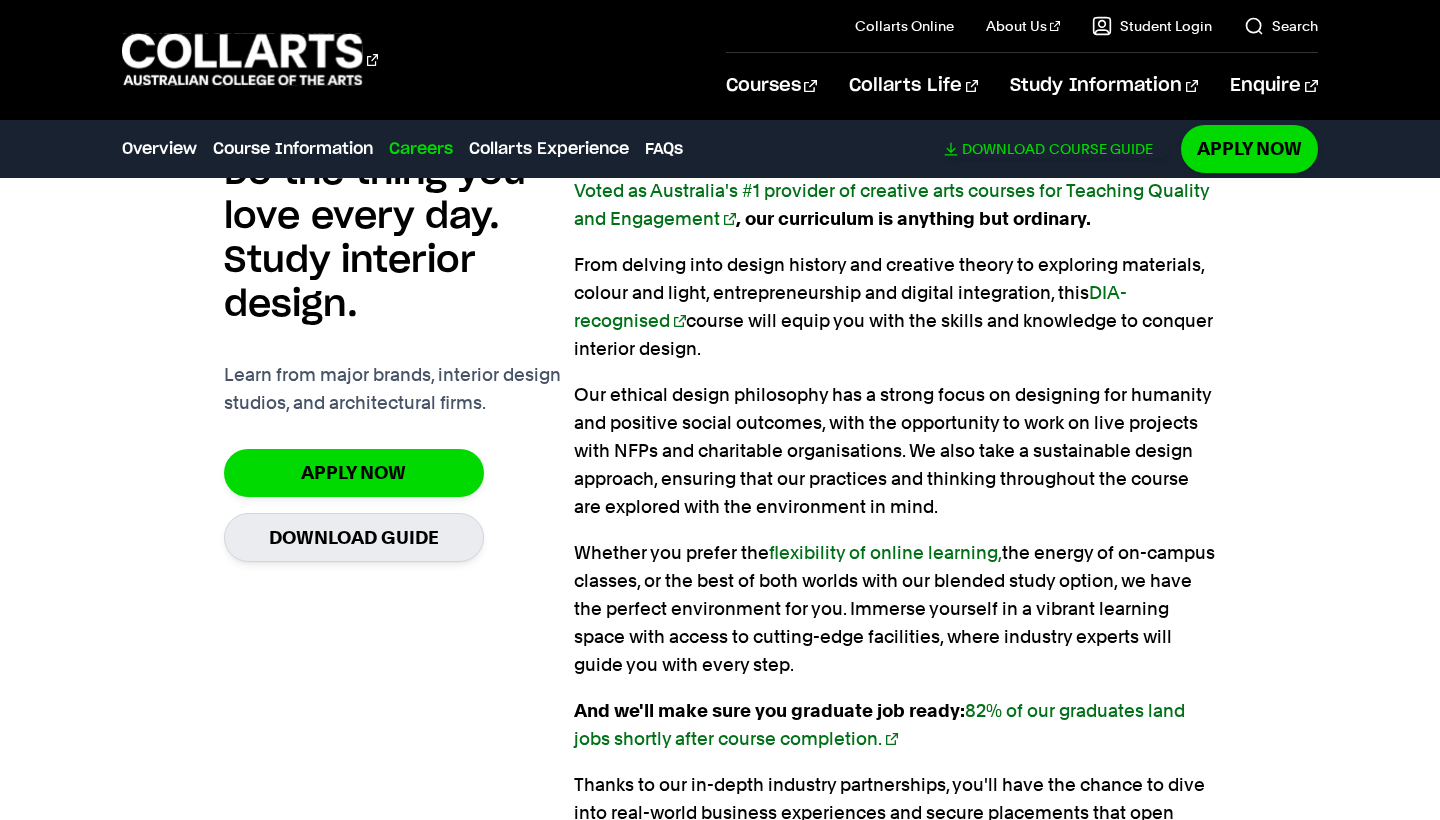 click on "Download" at bounding box center [1003, 149] 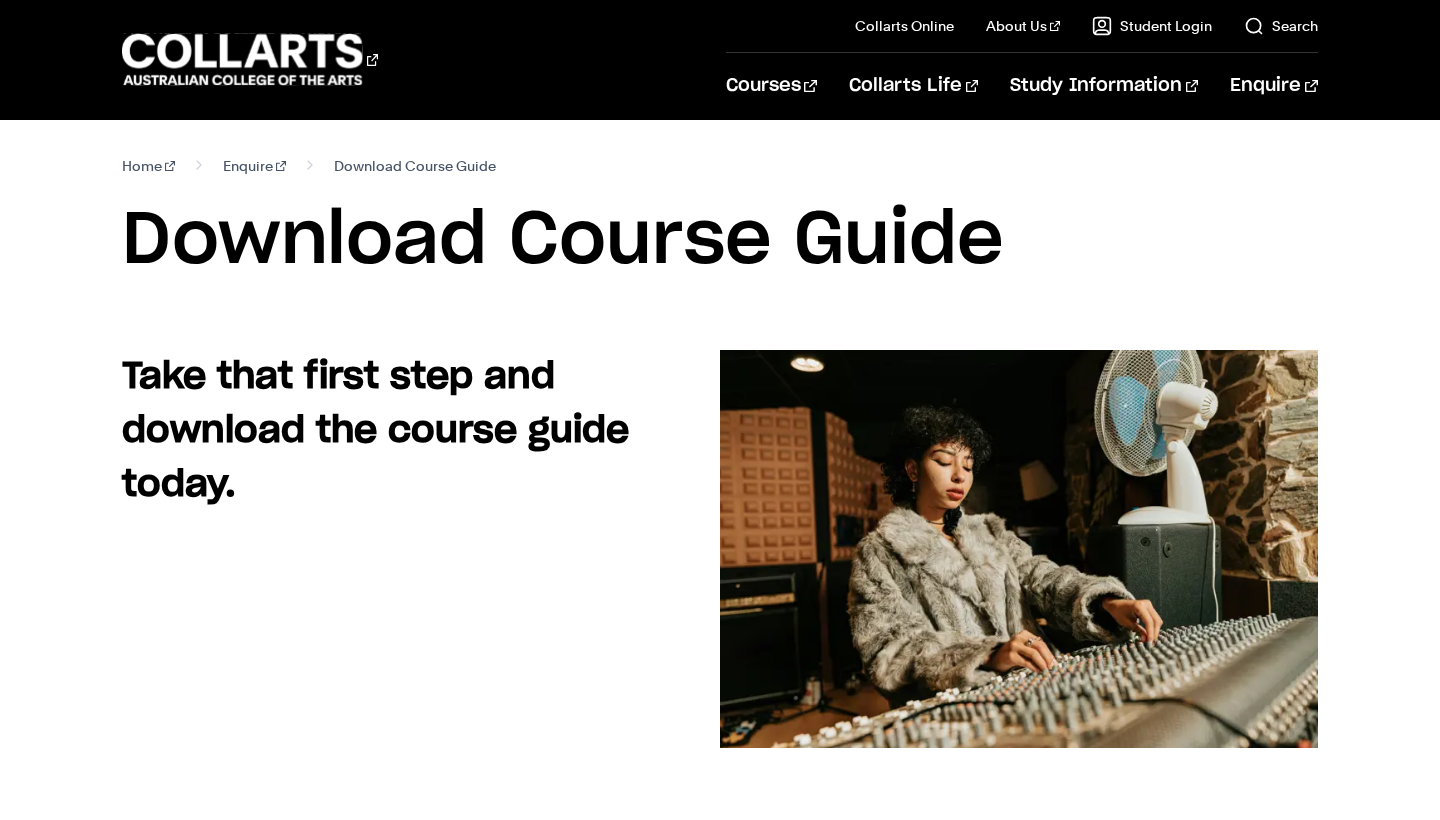 scroll, scrollTop: 0, scrollLeft: 0, axis: both 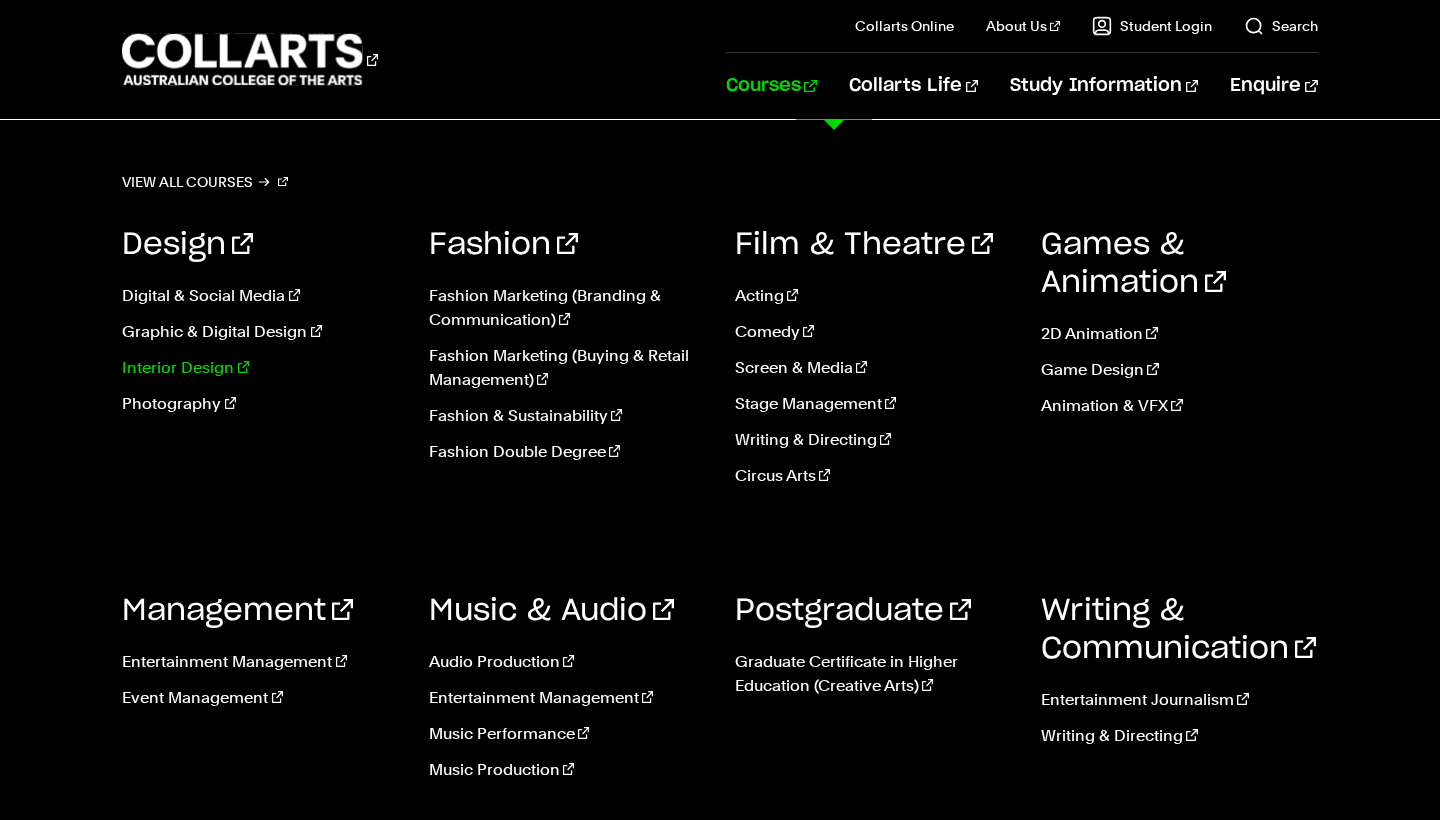 click on "Interior Design" at bounding box center [260, 368] 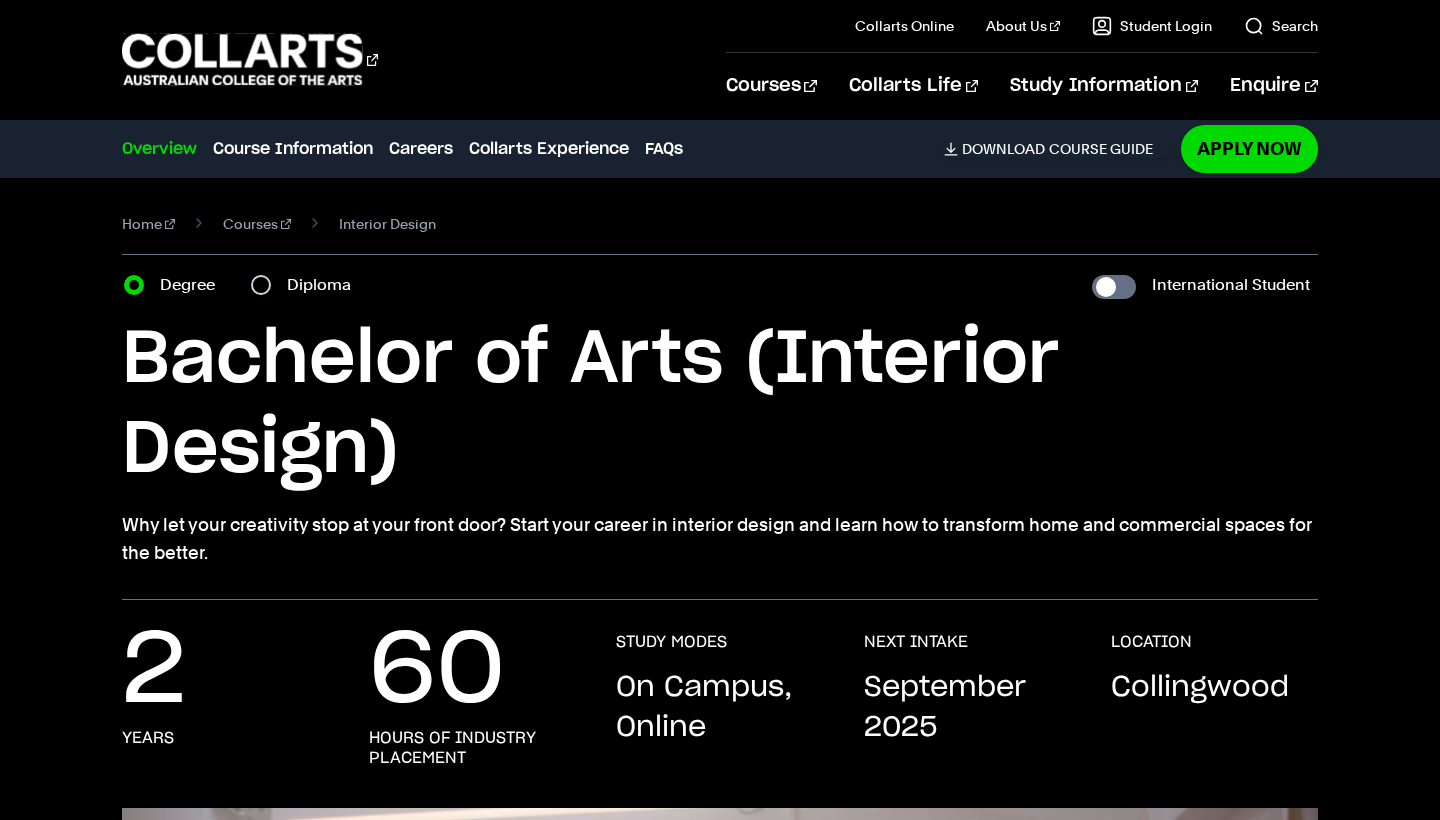 scroll, scrollTop: 0, scrollLeft: 0, axis: both 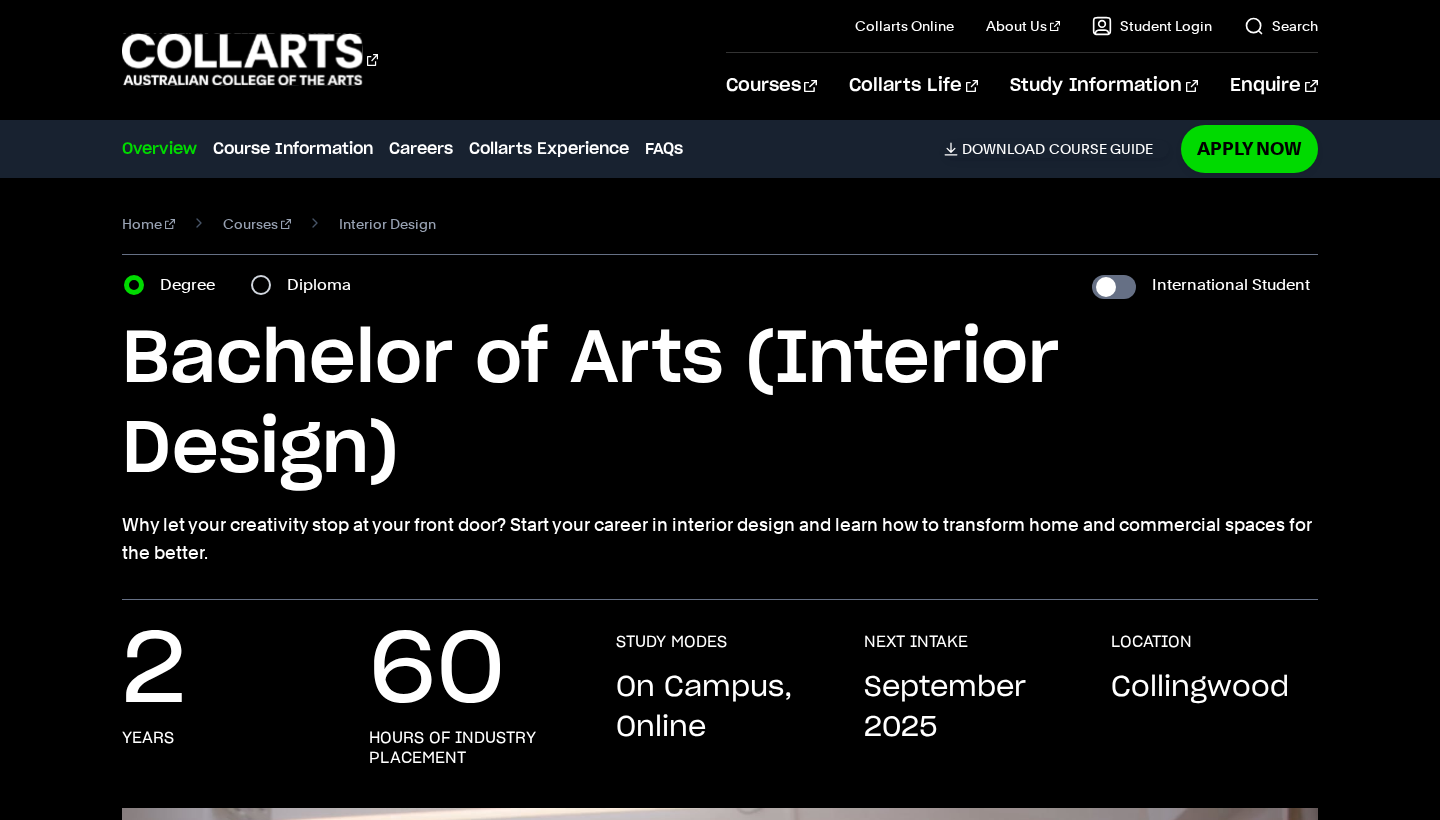 click on "Diploma" at bounding box center [261, 285] 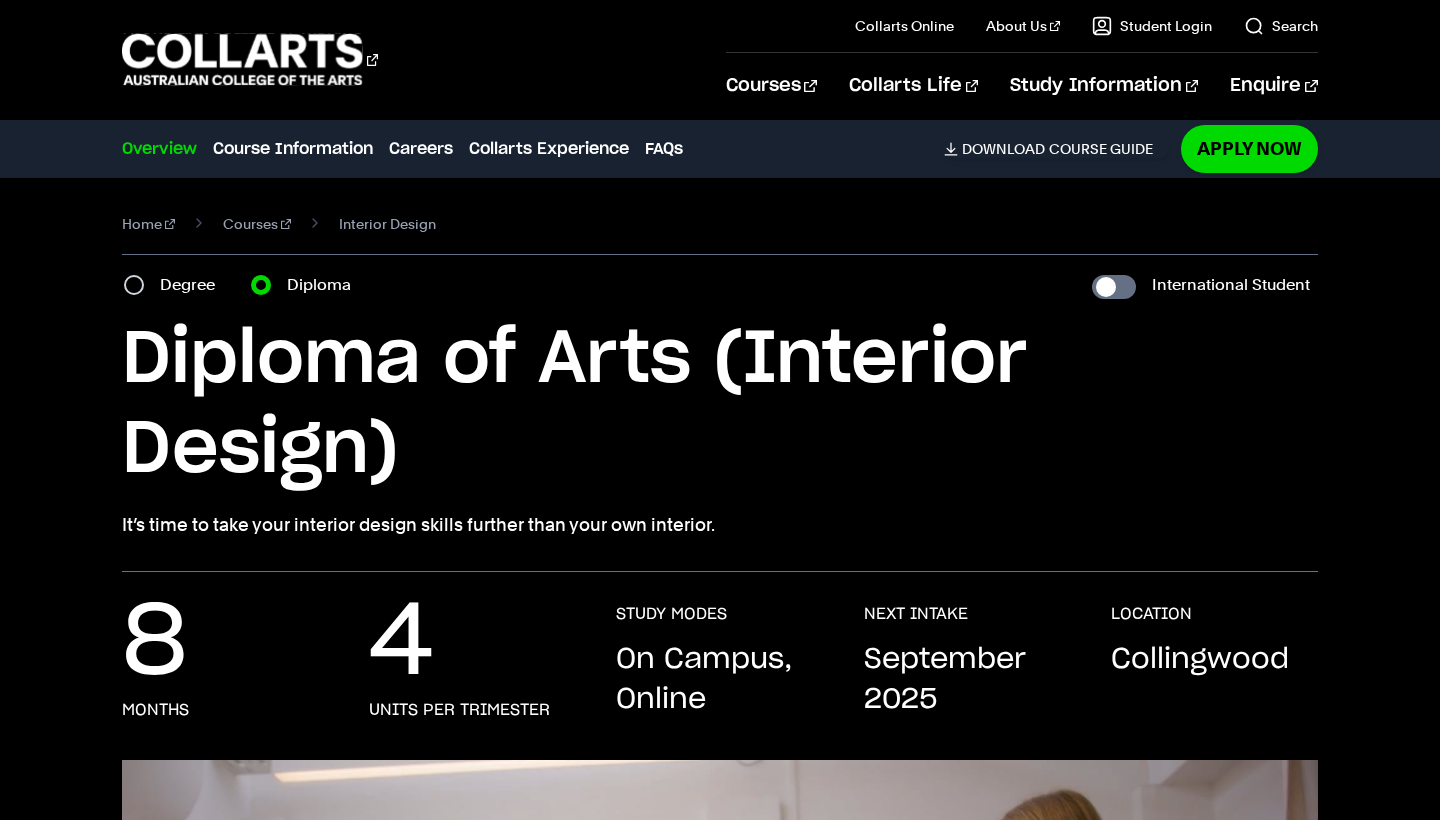 click on "Degree" at bounding box center [134, 285] 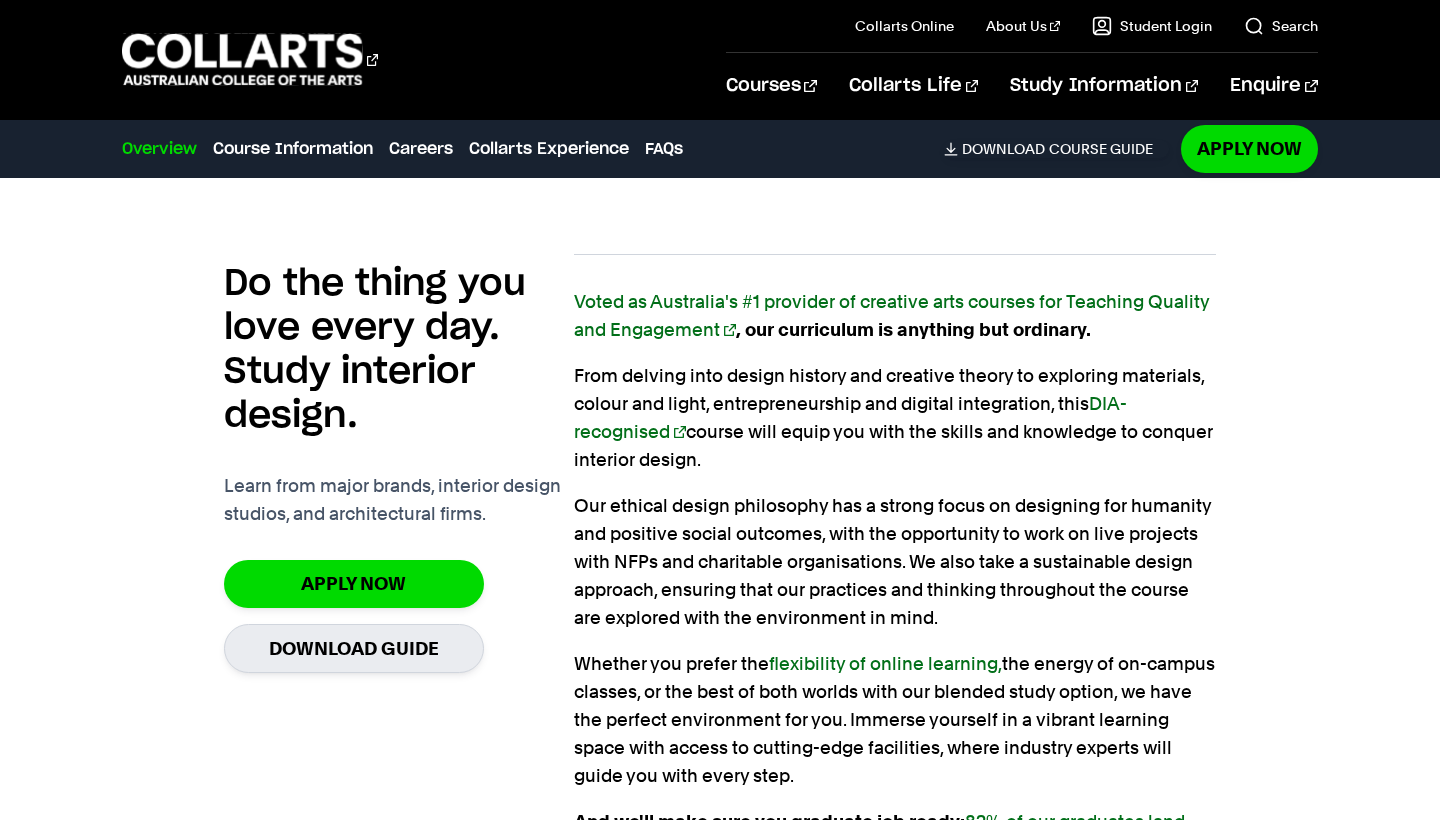 scroll, scrollTop: 1334, scrollLeft: 0, axis: vertical 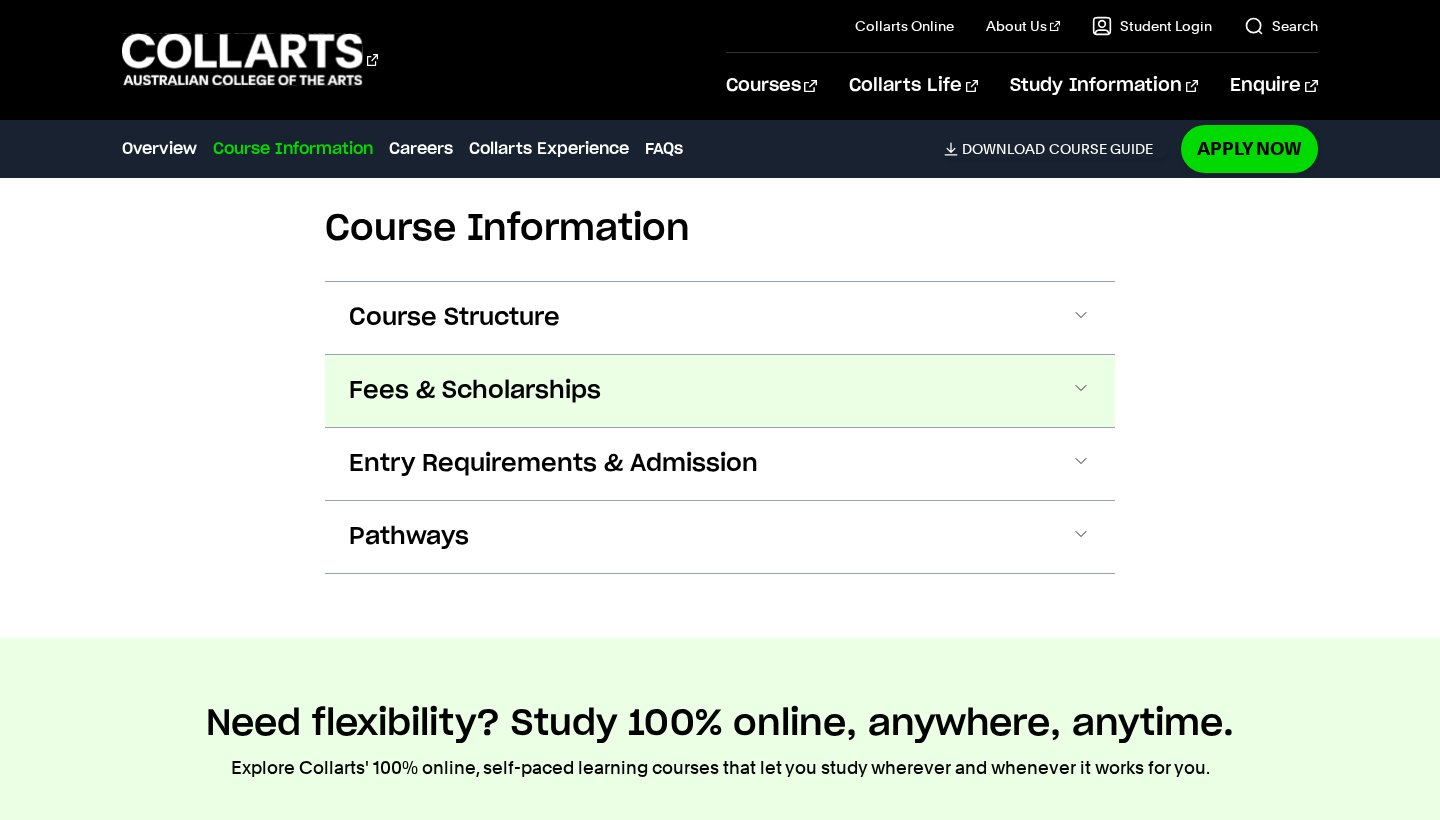click on "Fees & Scholarships" at bounding box center (720, 391) 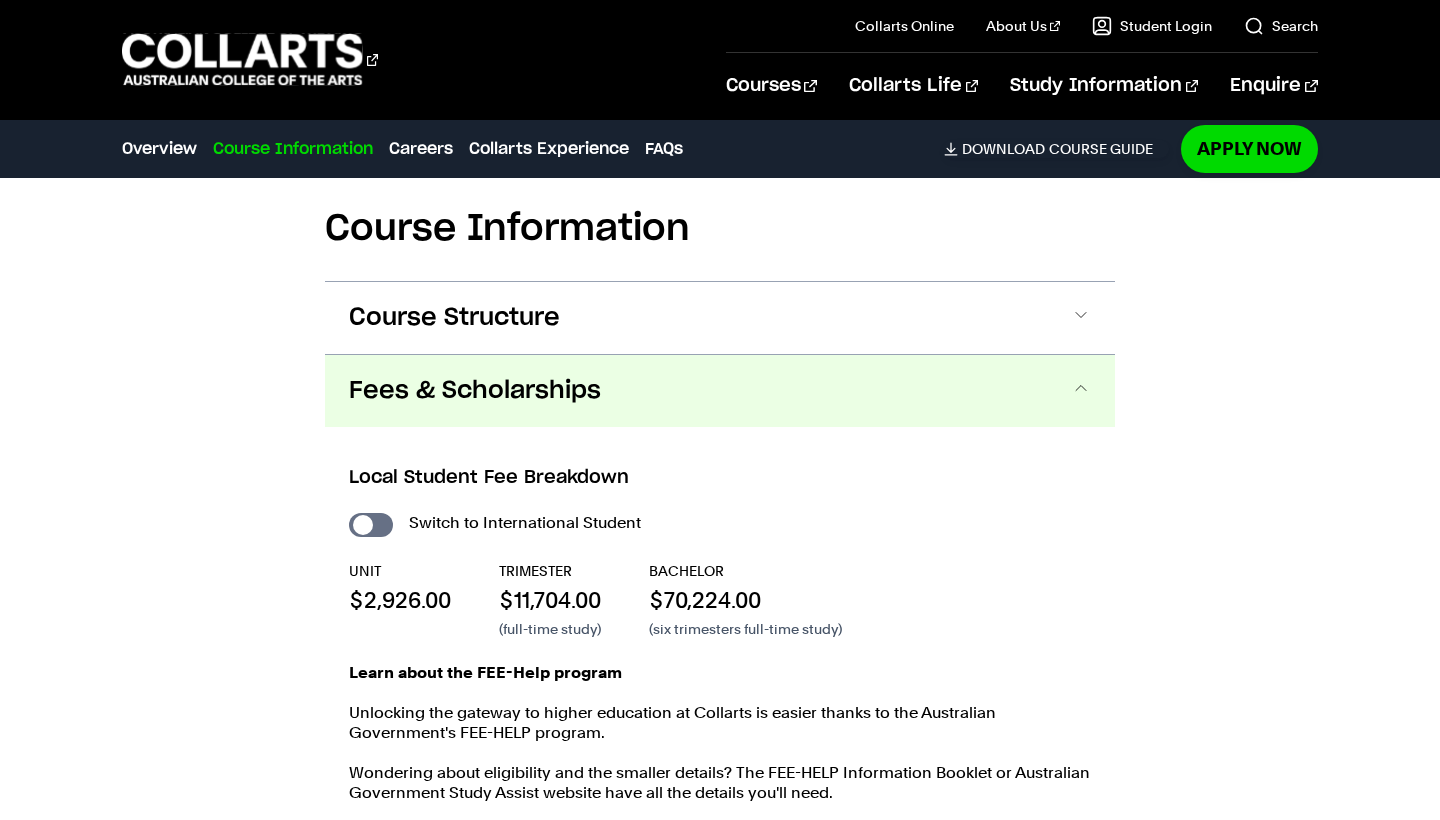 scroll, scrollTop: 2478, scrollLeft: 0, axis: vertical 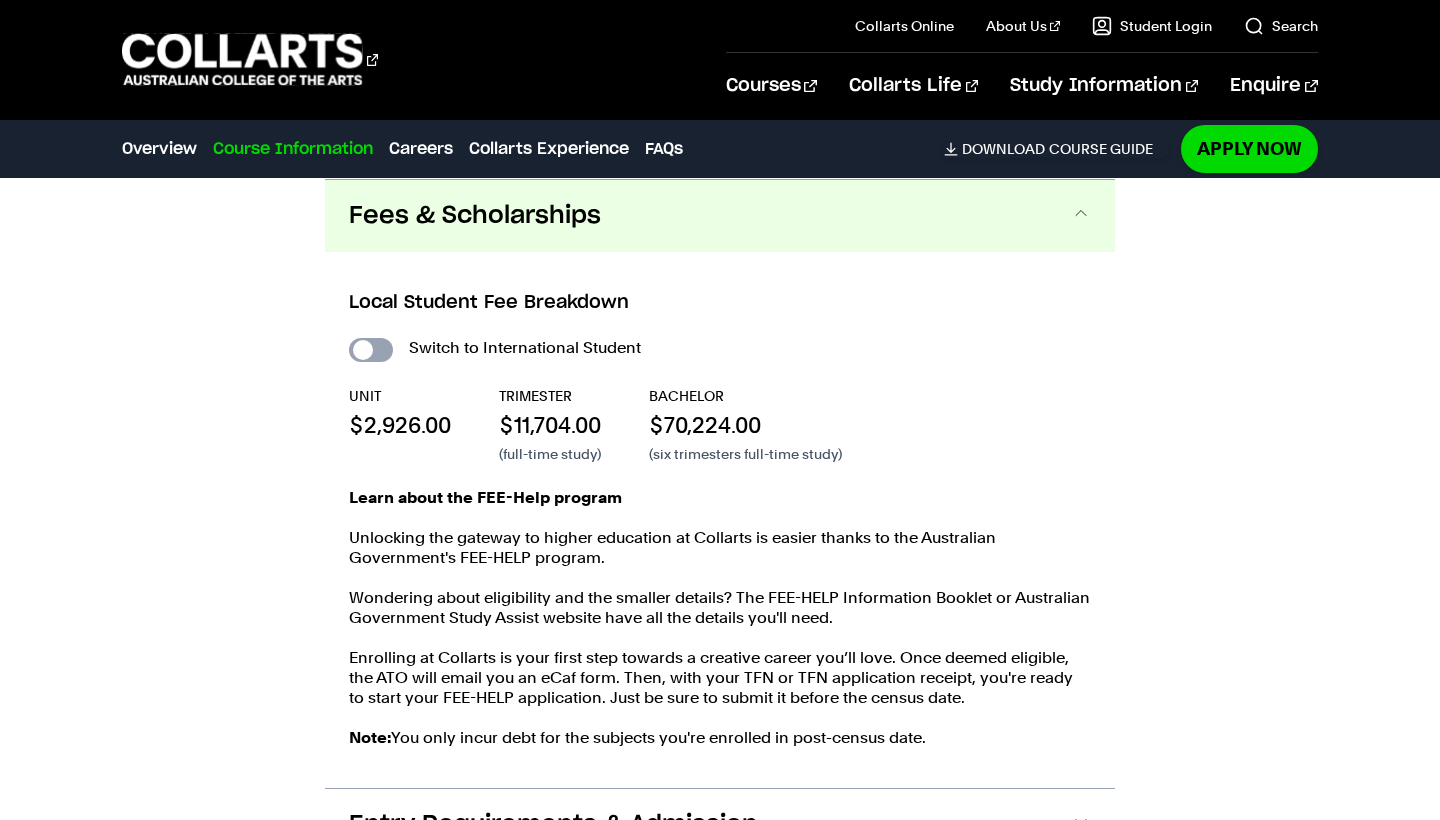 click on "International Student" at bounding box center [371, 350] 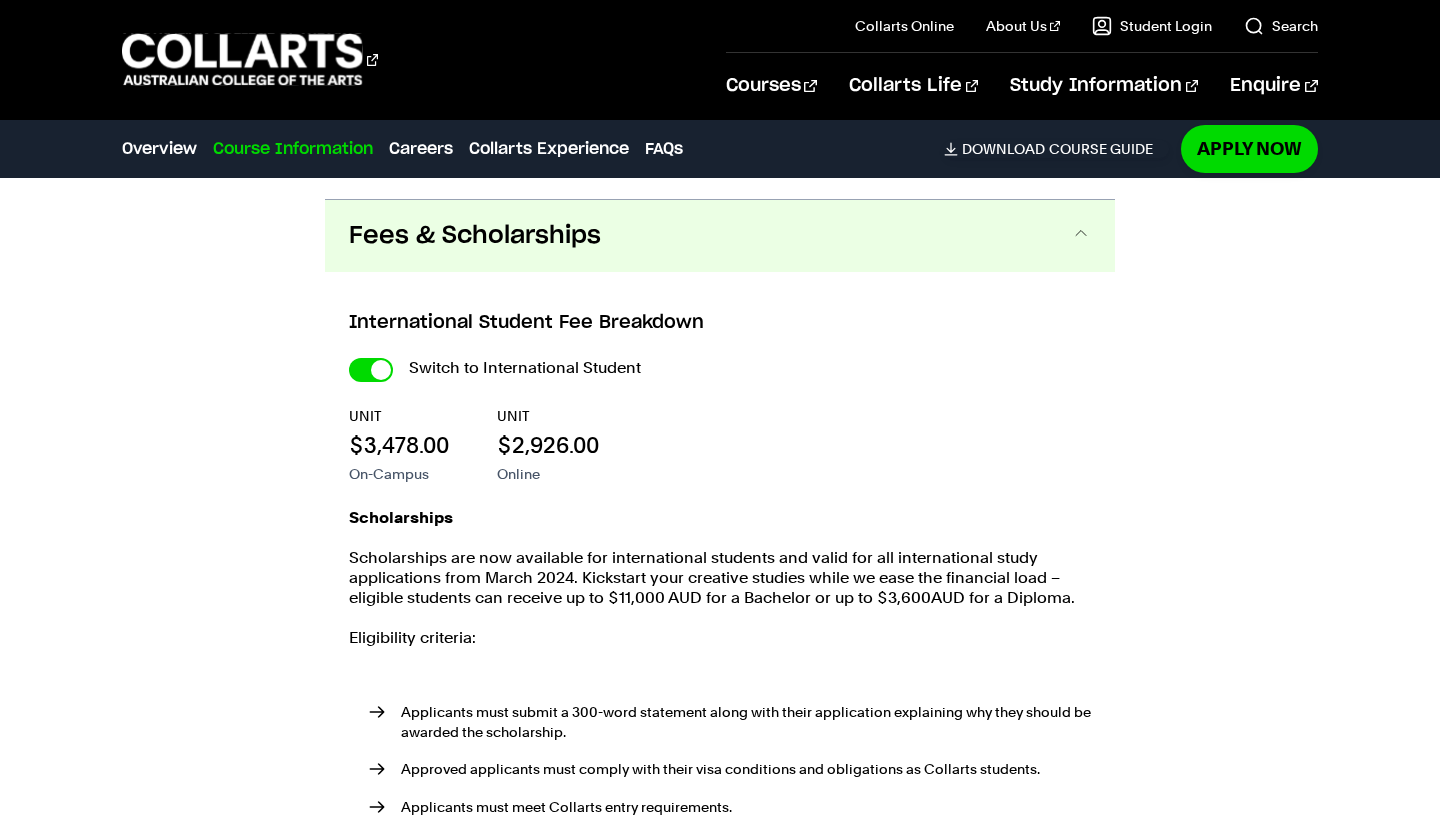 checkbox on "true" 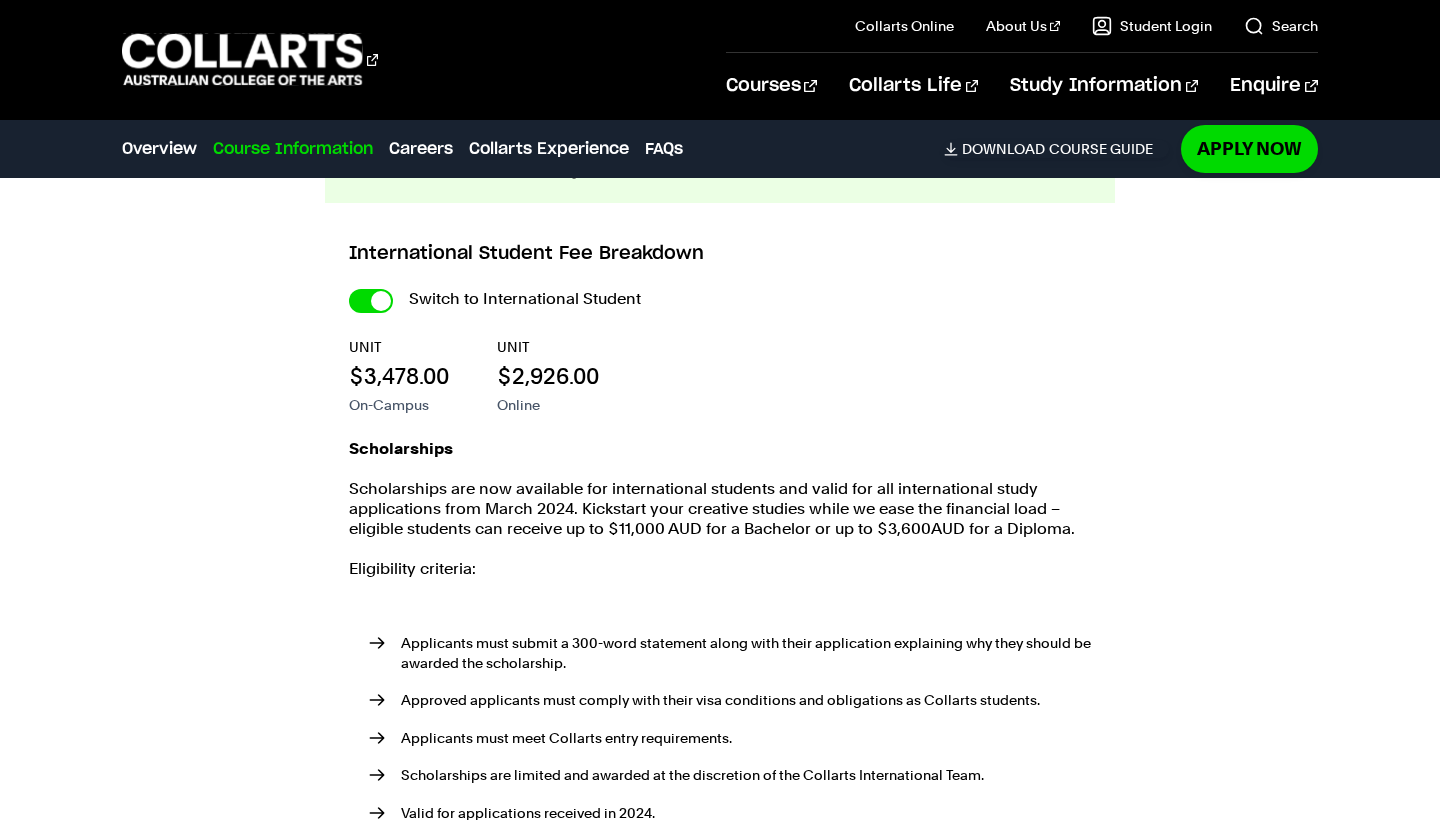 scroll, scrollTop: 2542, scrollLeft: 0, axis: vertical 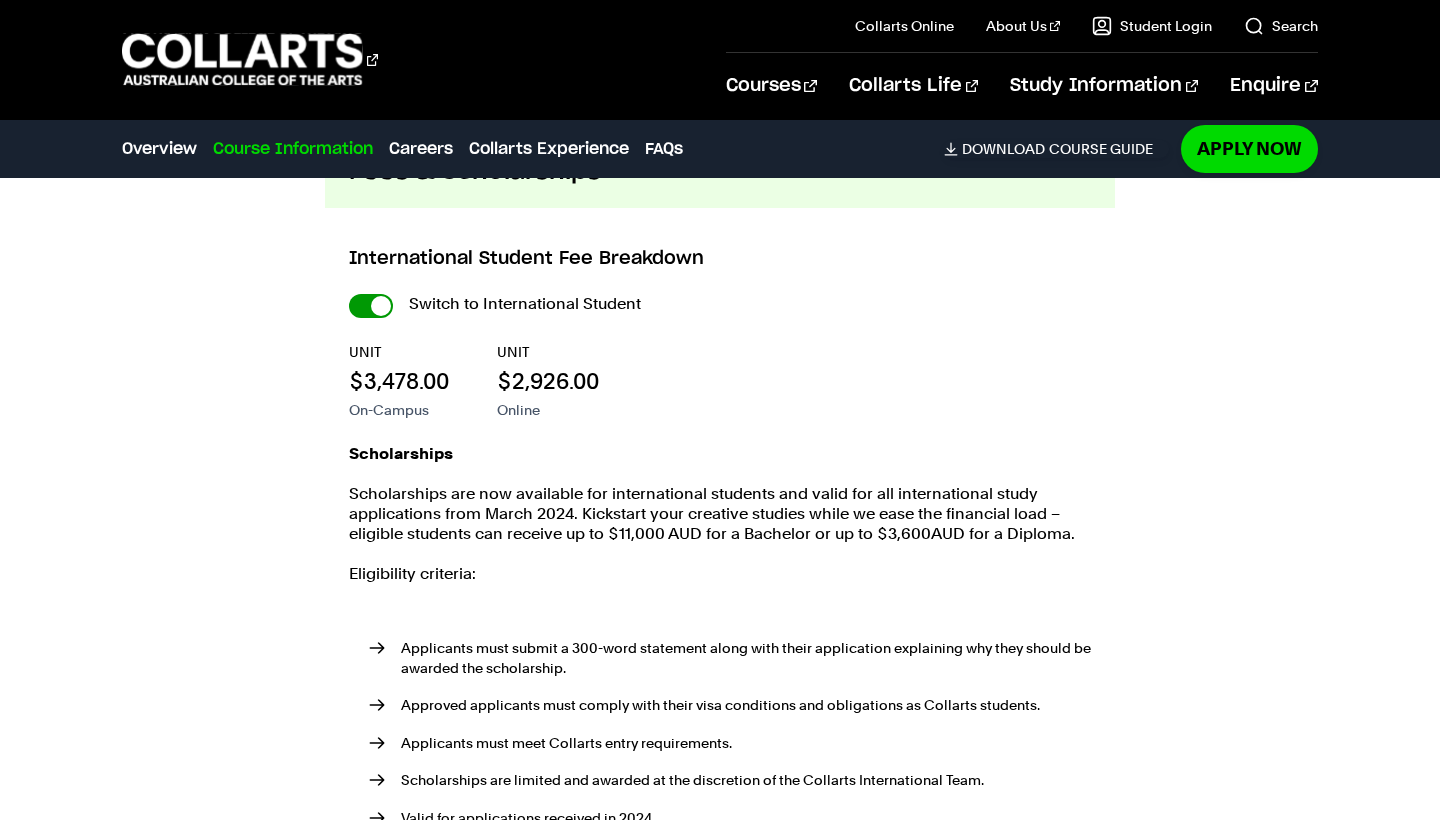 click on "International Student" at bounding box center (0, 0) 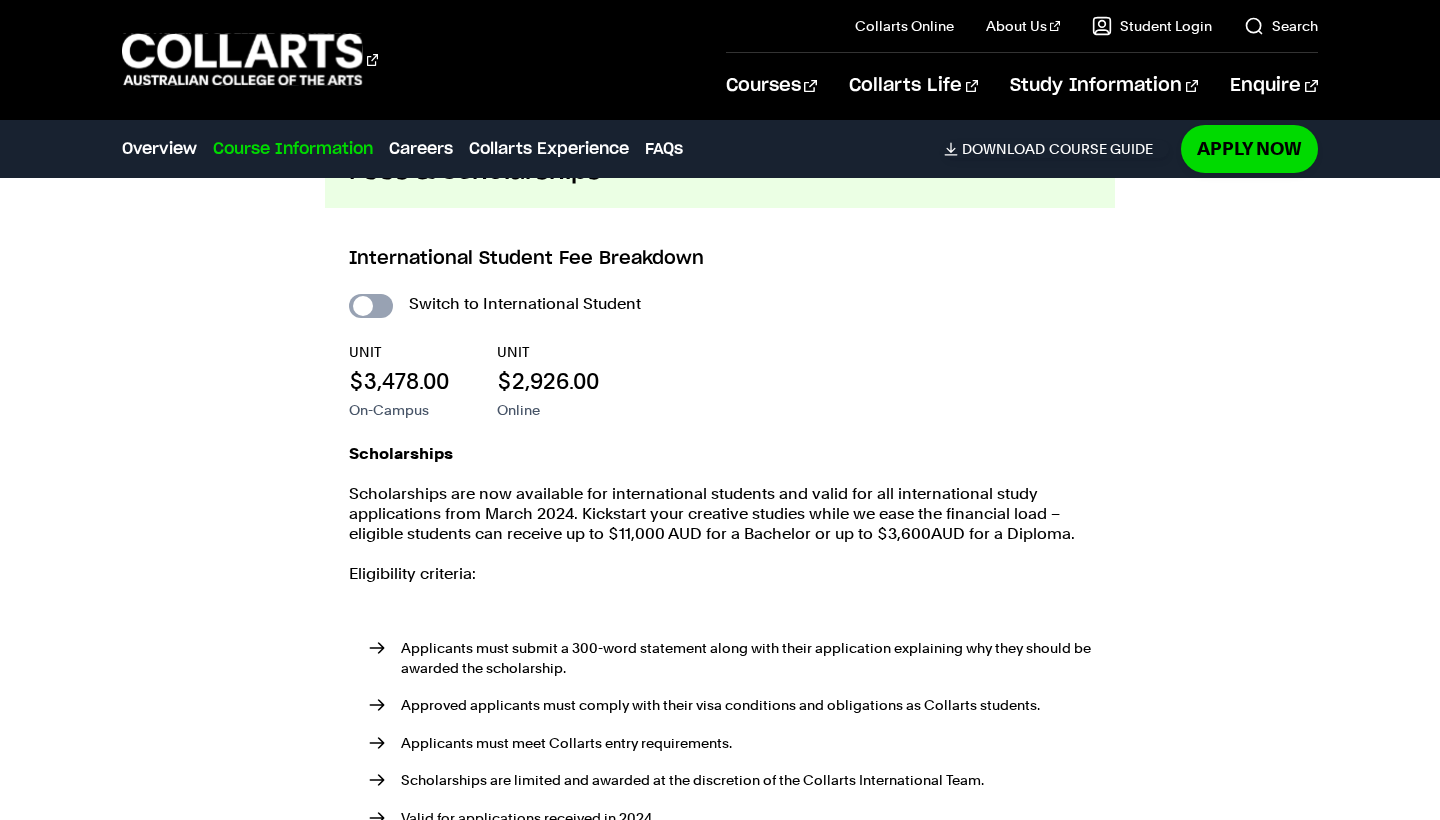 checkbox on "false" 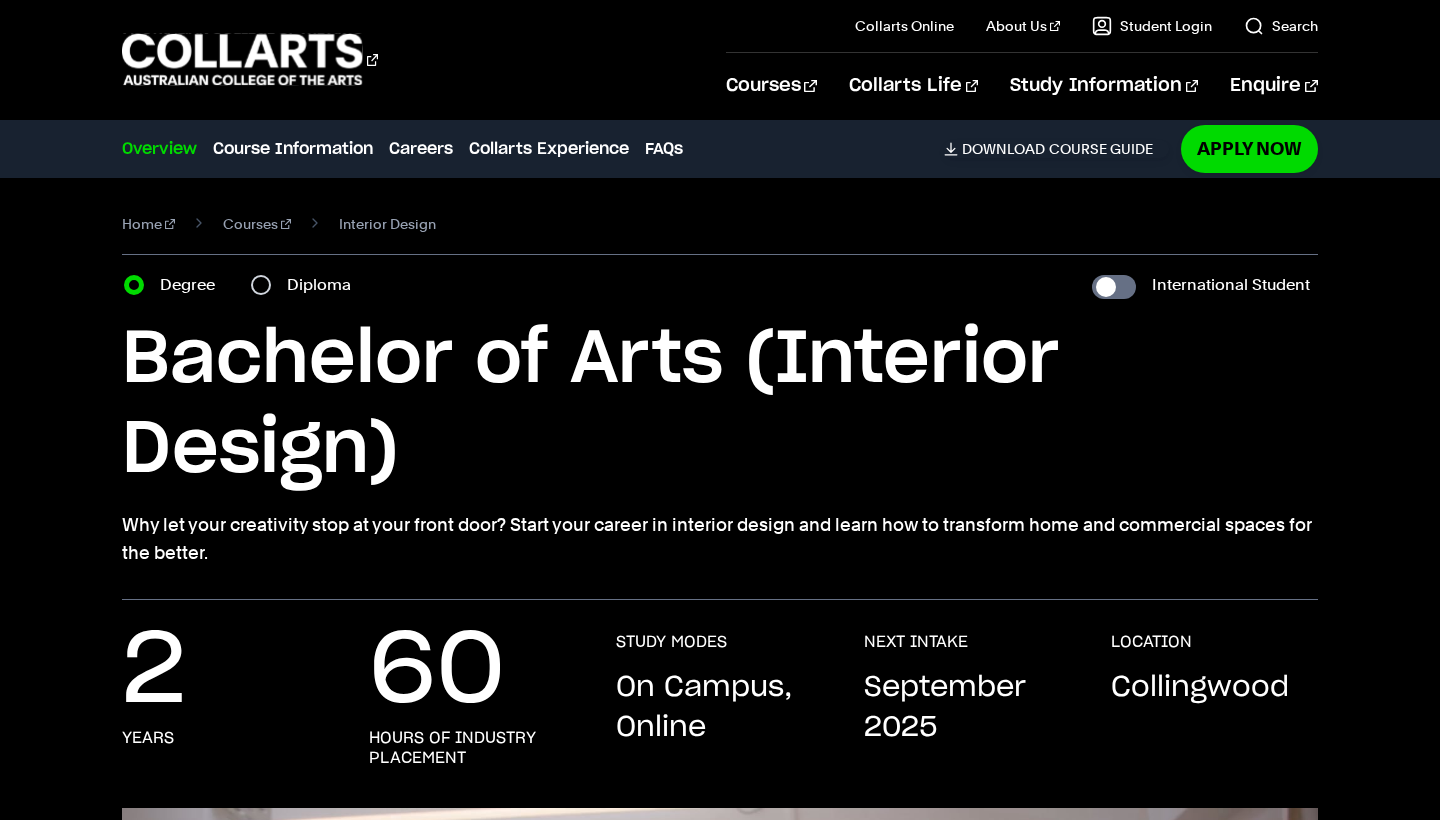 scroll, scrollTop: 0, scrollLeft: 0, axis: both 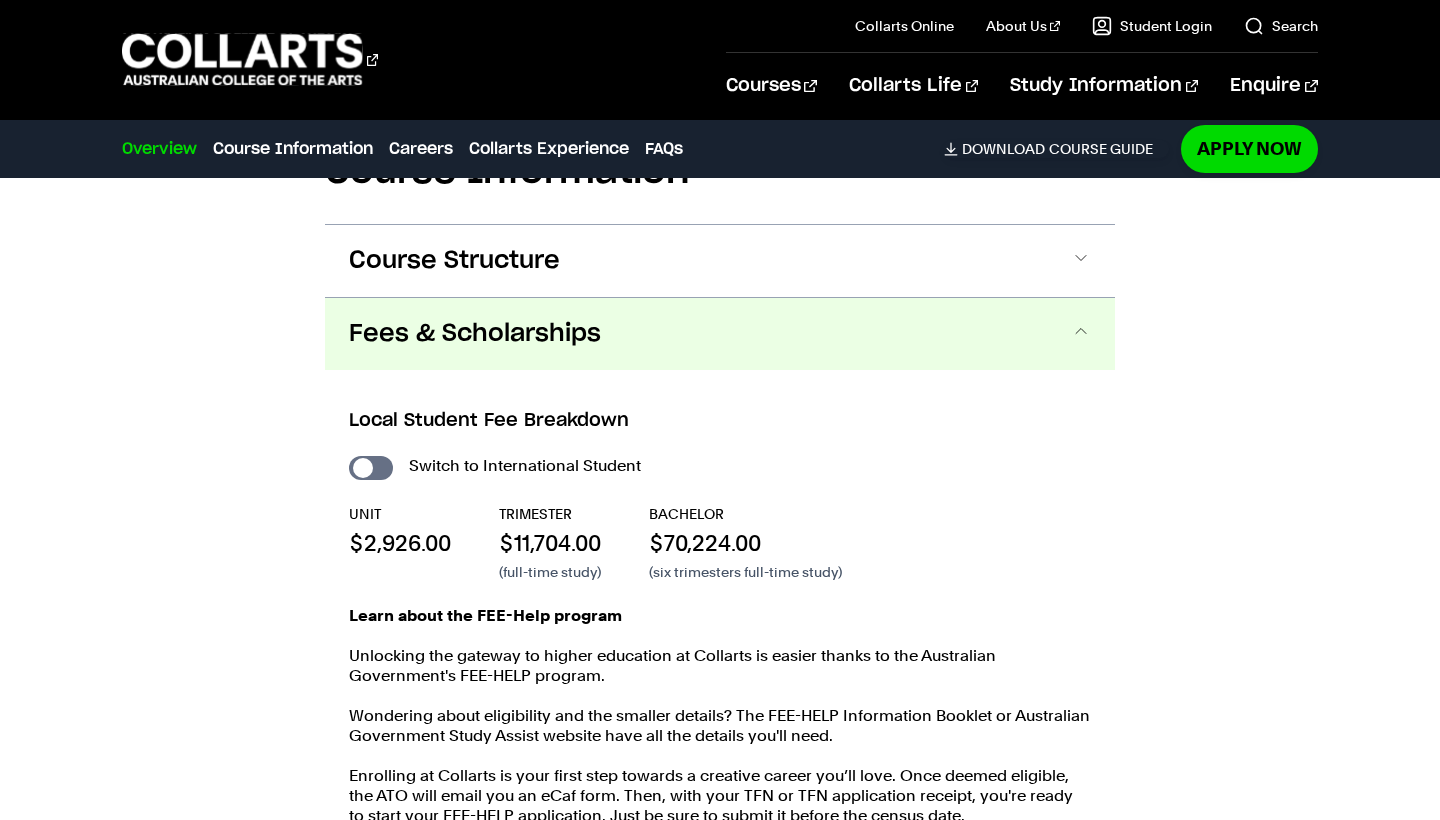 click on "Course Information
Course Structure
Diploma of Arts (Interior Design)
The Diploma can be completed in two trimesters (8 months) of full-time study and you have the opportunity to progress into the Bachelor degree (subject to academic performance).
DETAILED UNIT DESCRIPTOR
First Year
Trimester 1
Trimester 2
Design Theory
IDDT1 Creative Theory
IDDT2 Design Movements
IDPA1" at bounding box center (720, 586) 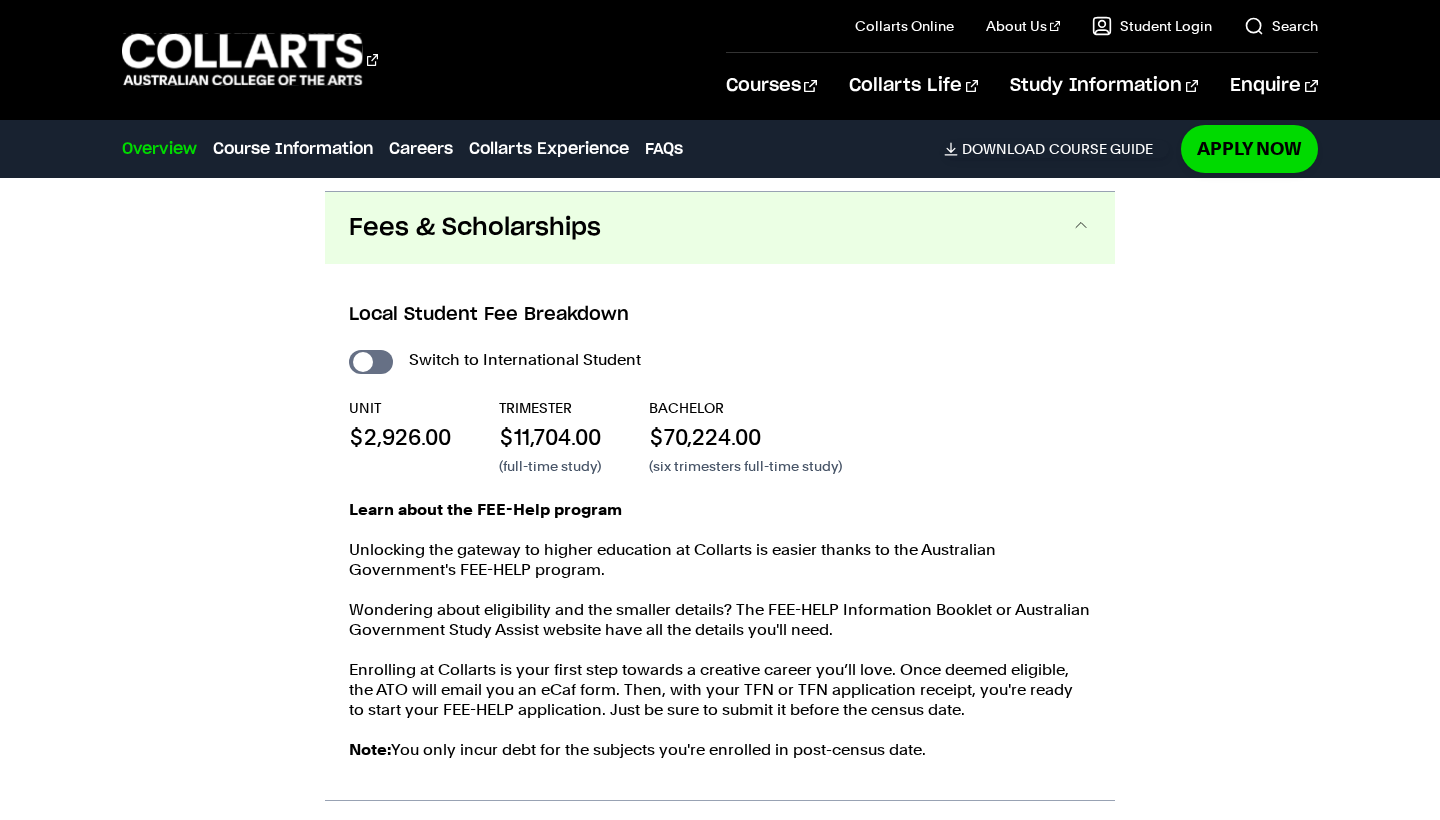 scroll, scrollTop: 2435, scrollLeft: 0, axis: vertical 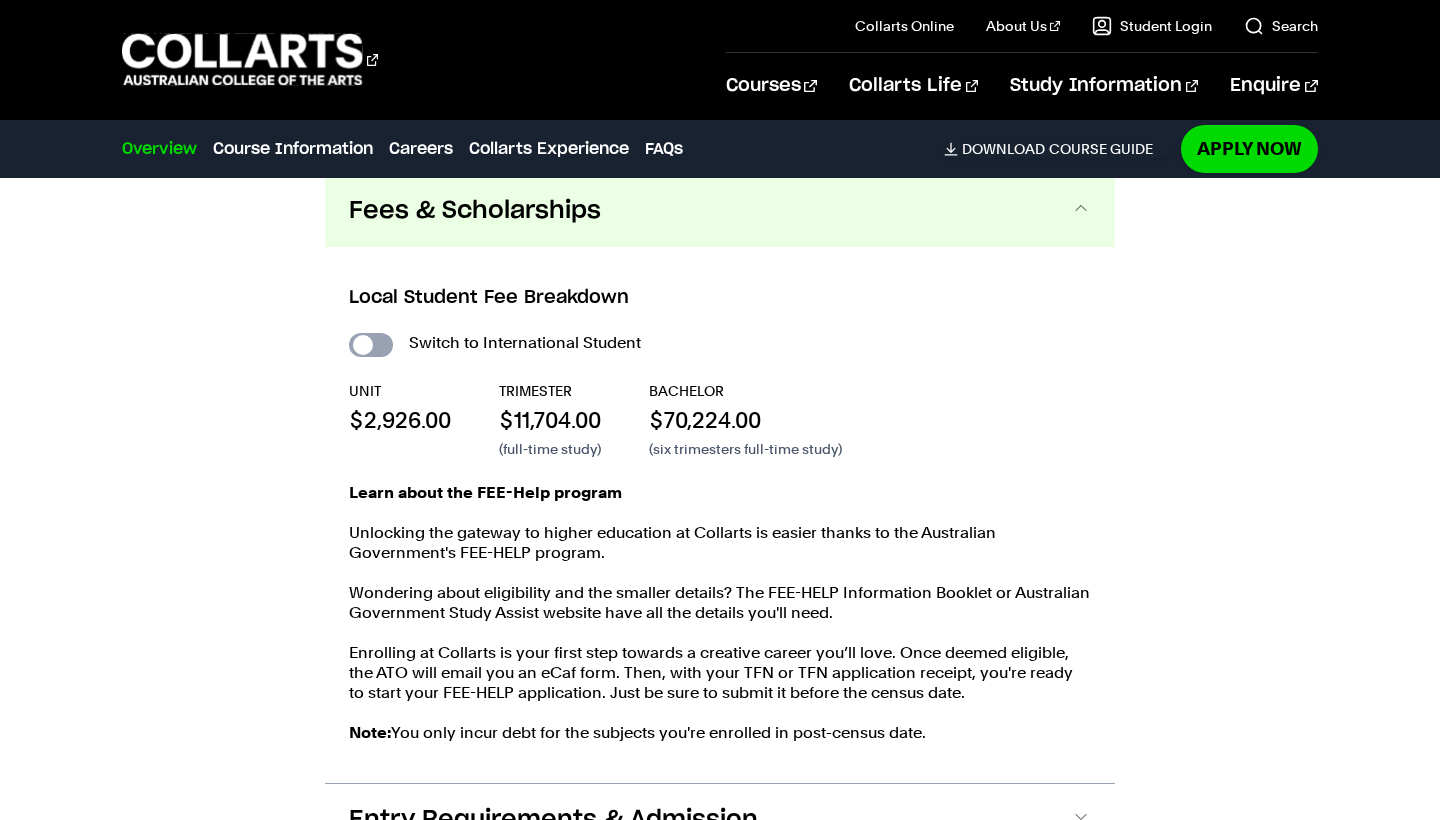 click on "International Student" at bounding box center (0, 0) 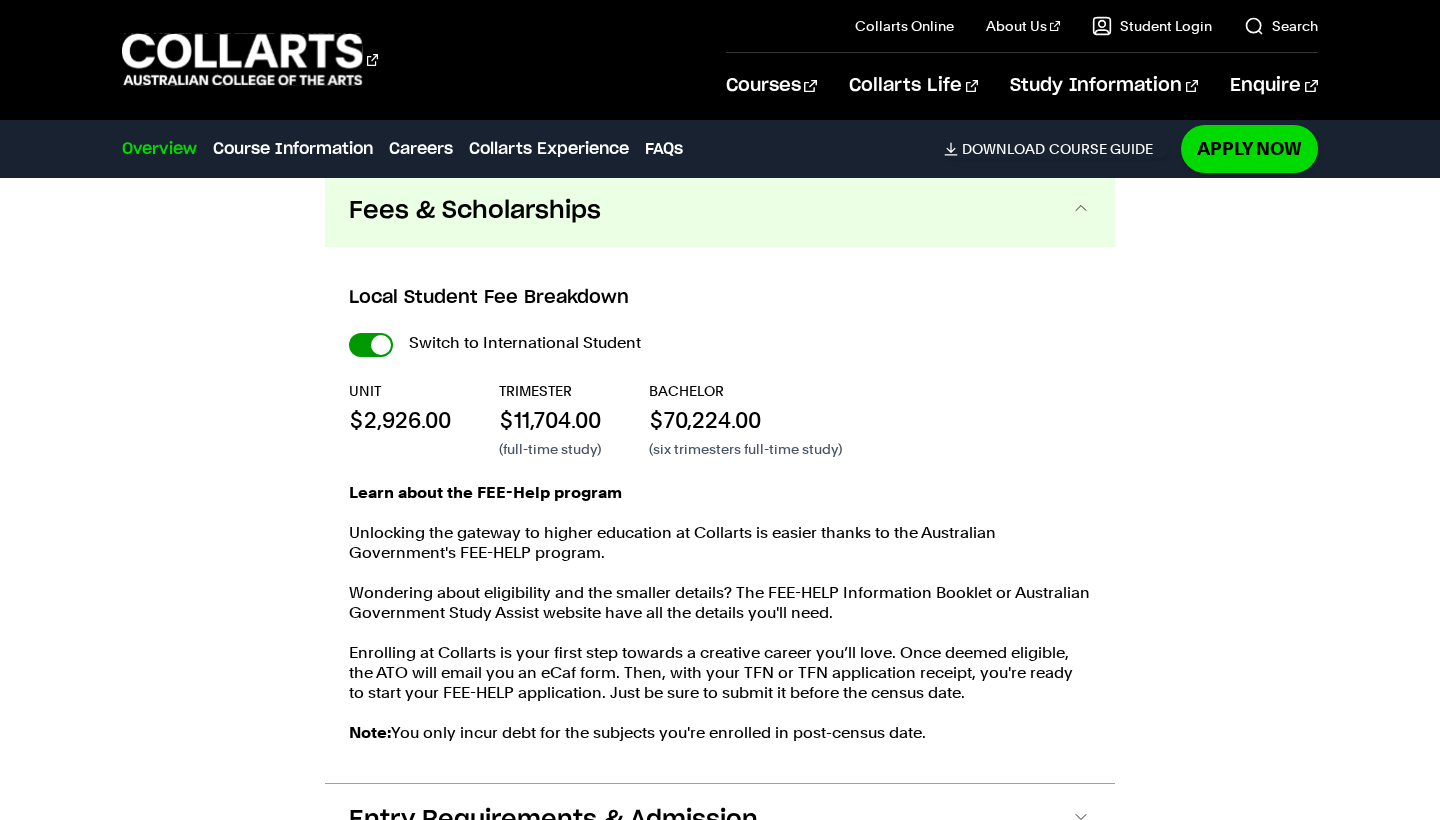 checkbox on "true" 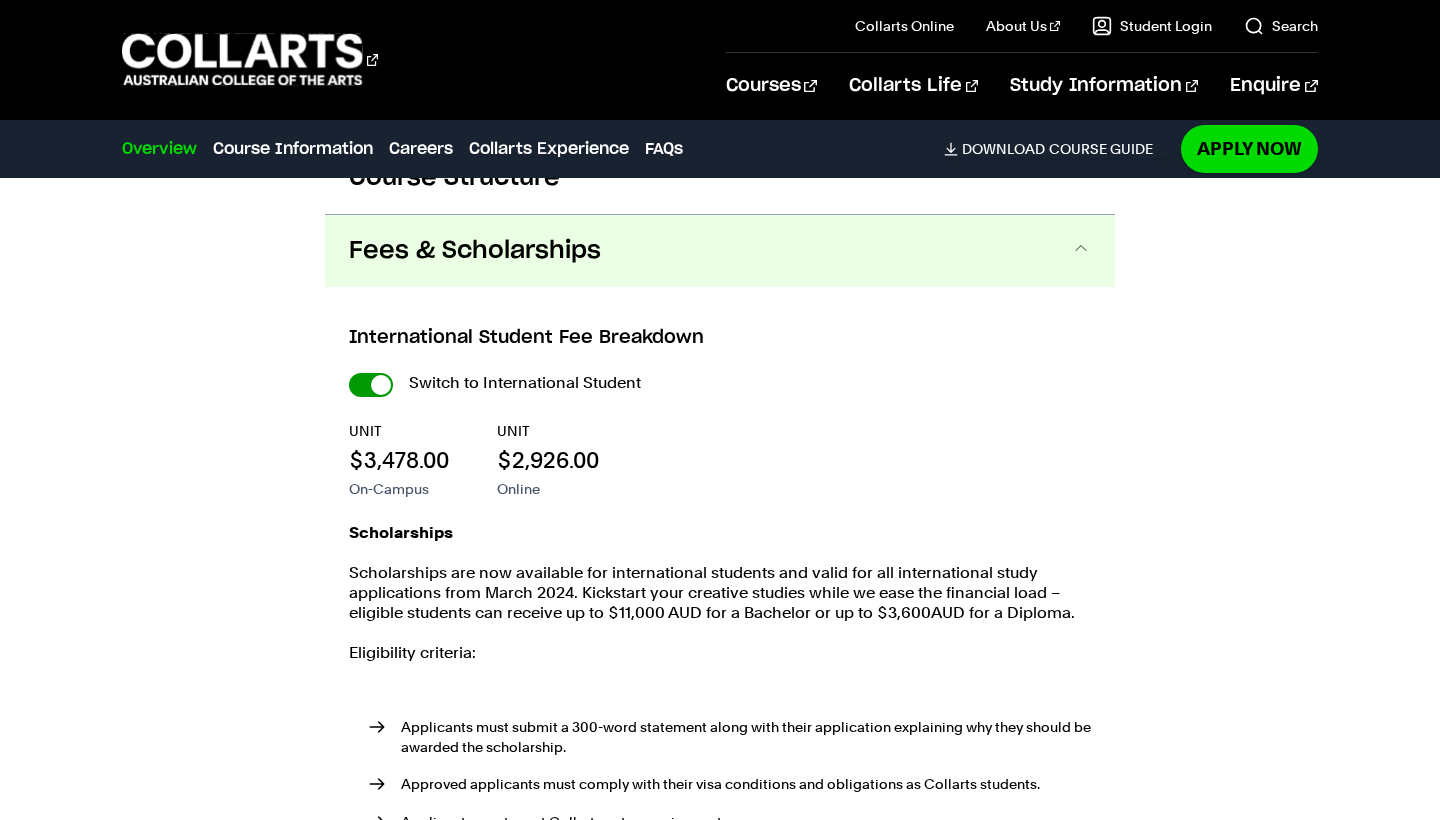click on "International Student" at bounding box center (0, 0) 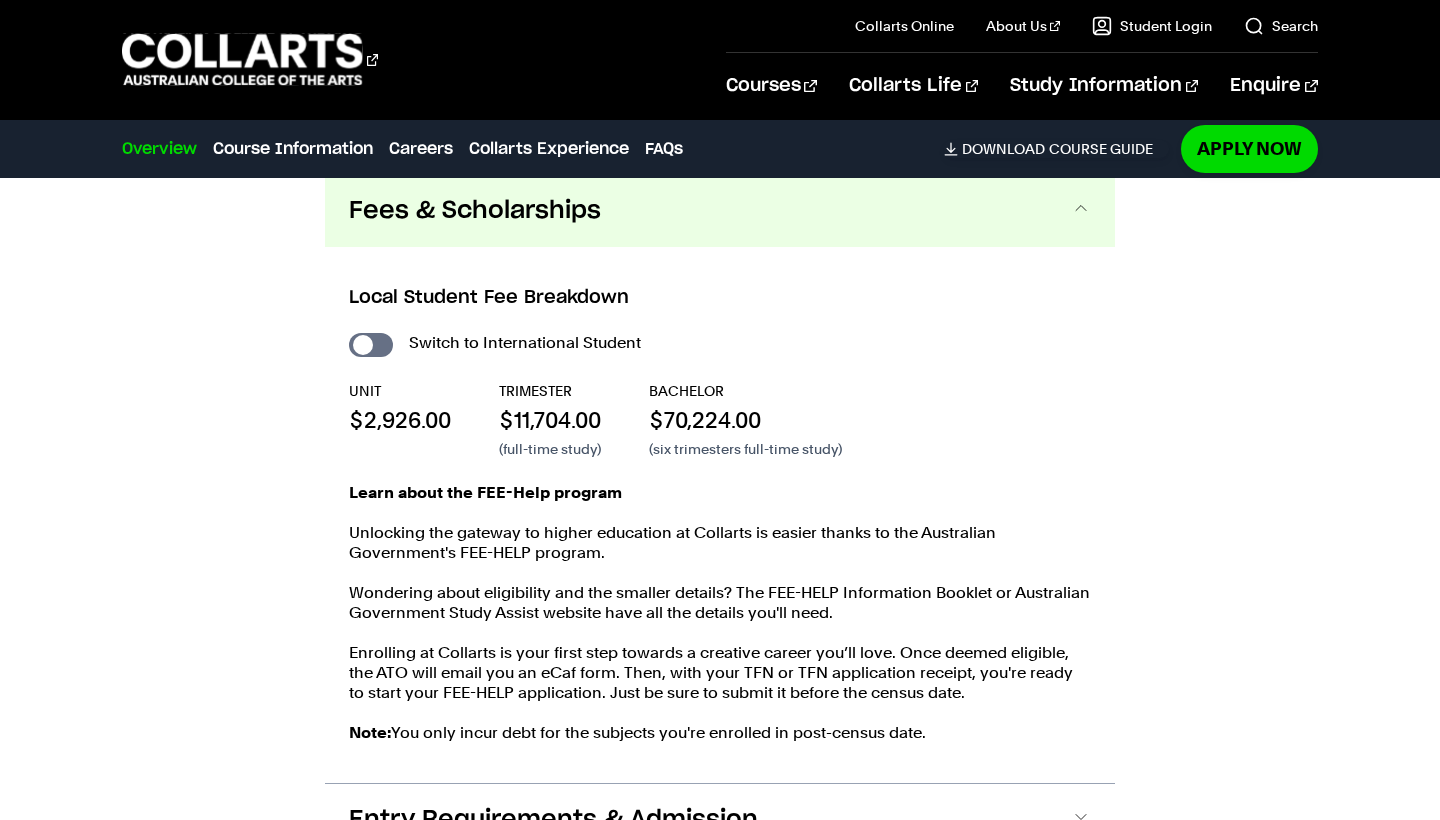 checkbox on "false" 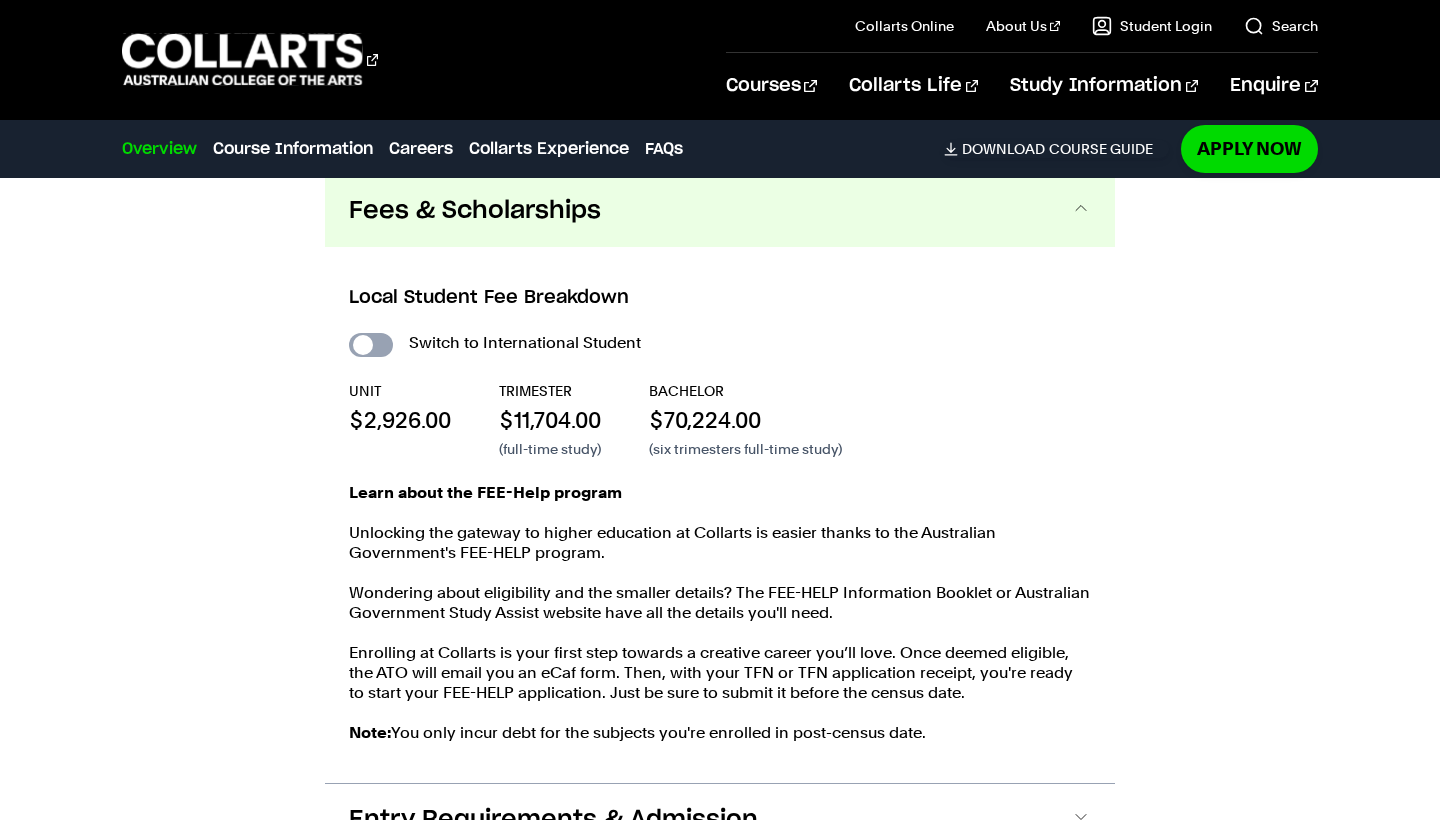 click on "International Student" at bounding box center (0, 0) 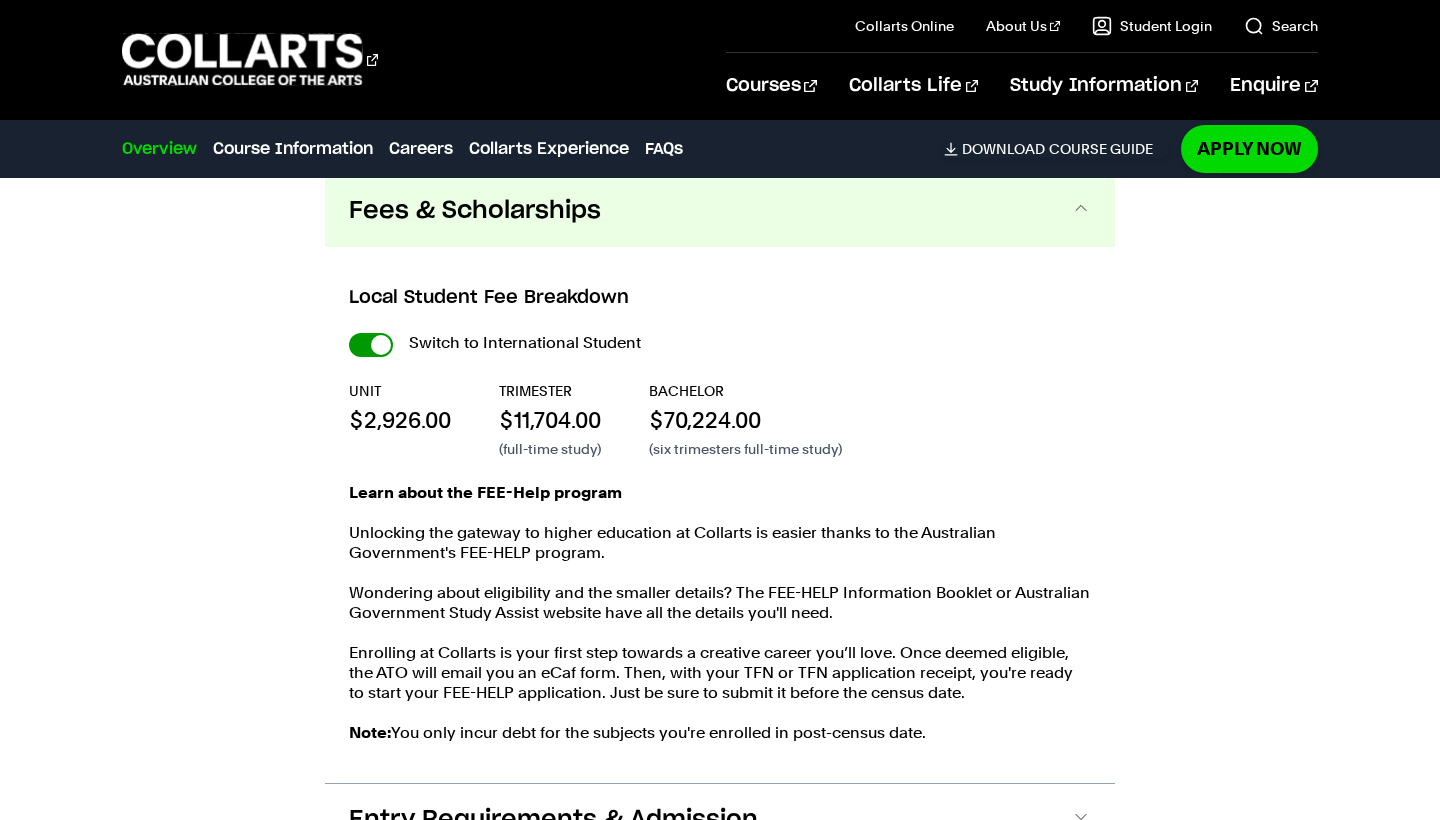 checkbox on "true" 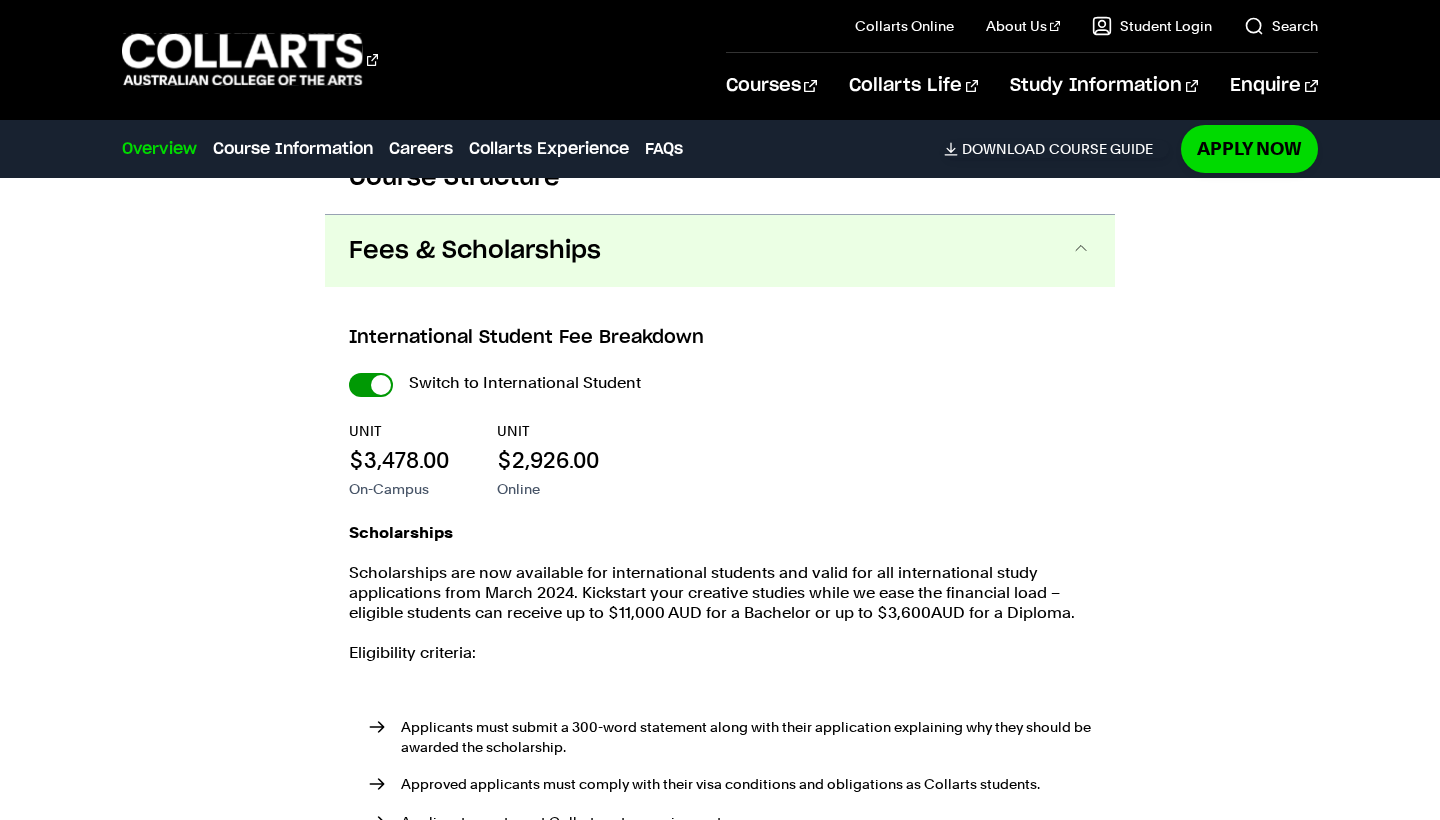 click on "International Student" at bounding box center [0, 0] 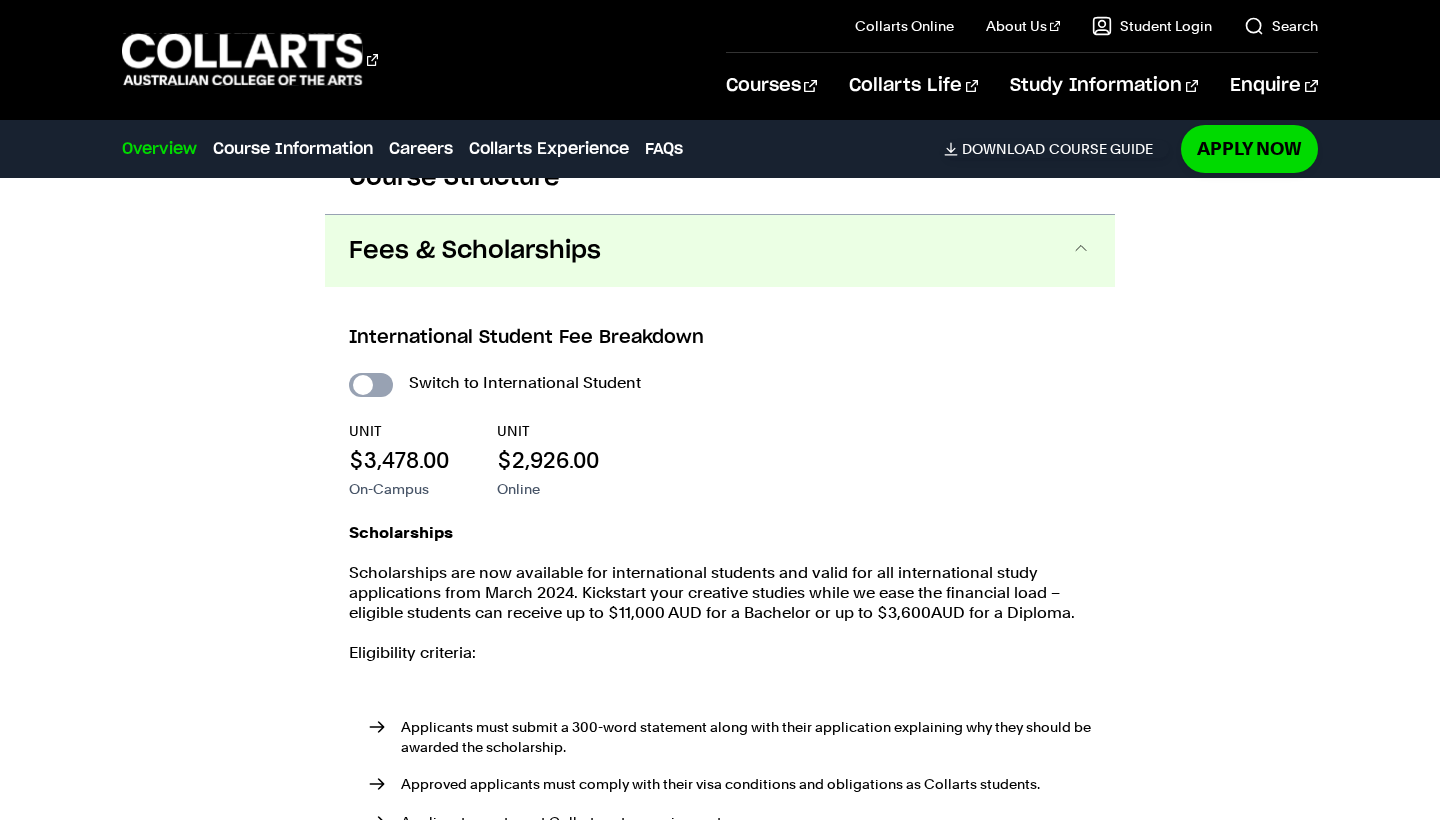 checkbox on "false" 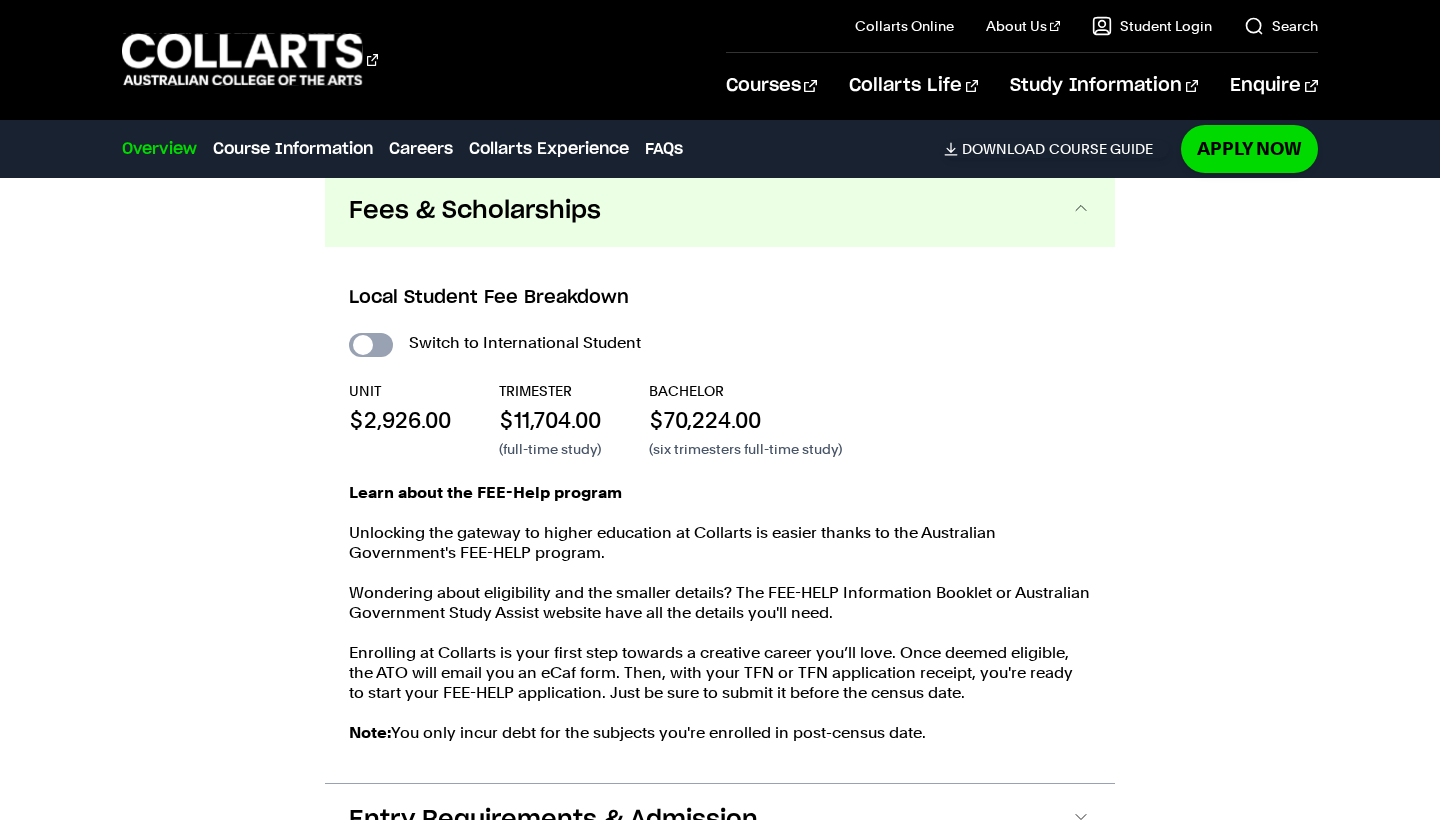 click on "International Student" at bounding box center (0, 0) 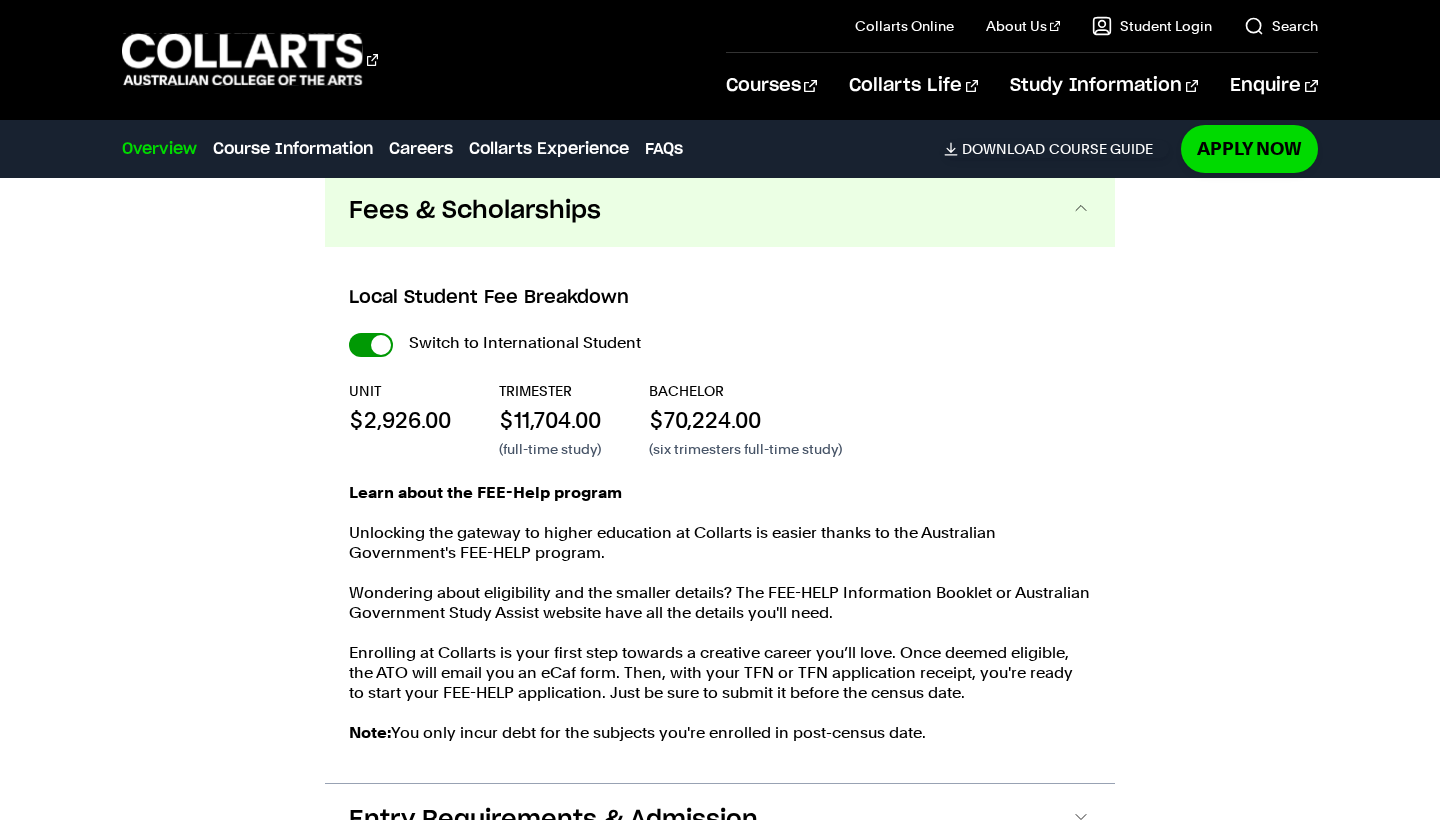 checkbox on "true" 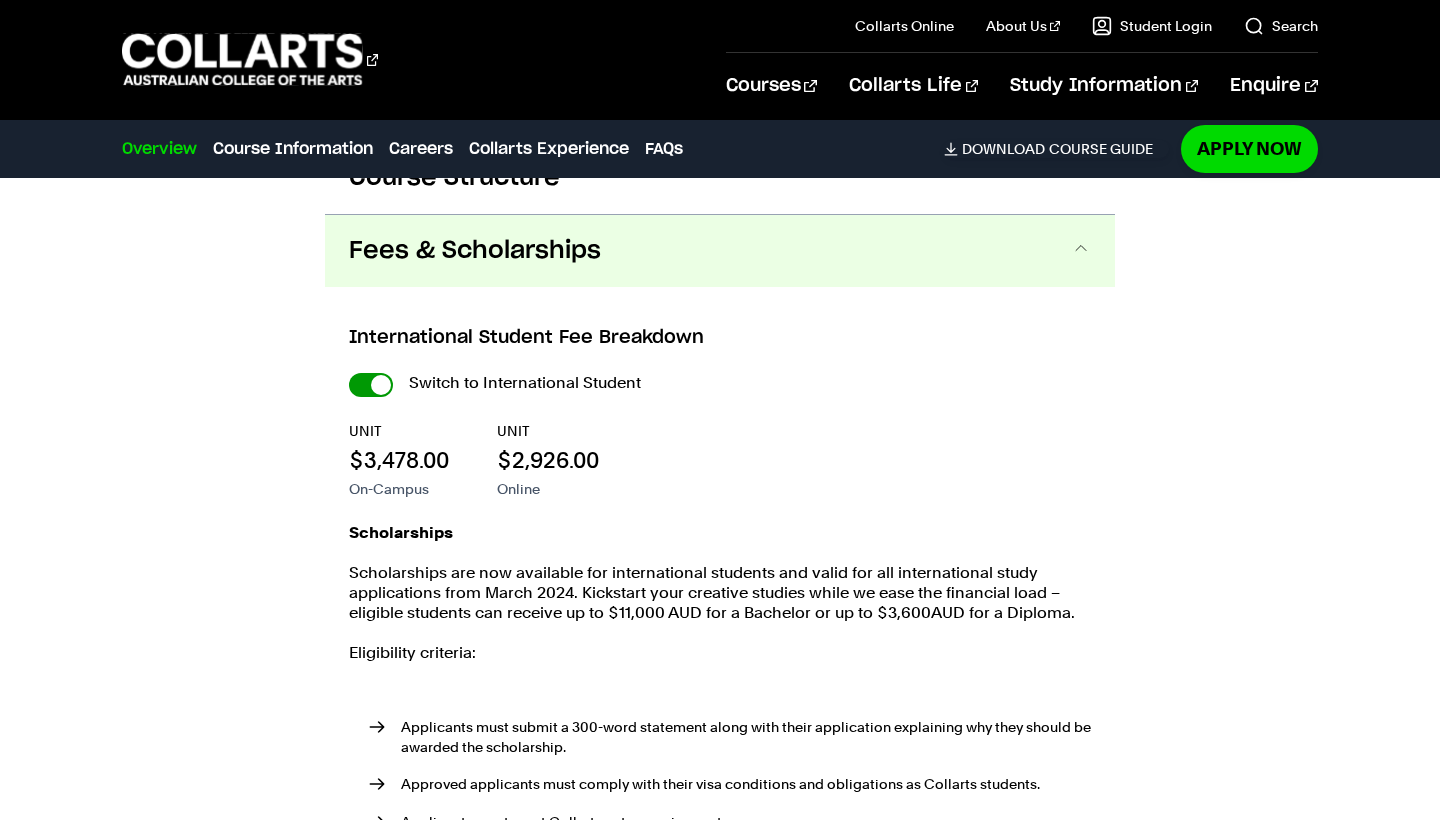 click on "International Student" at bounding box center (0, 0) 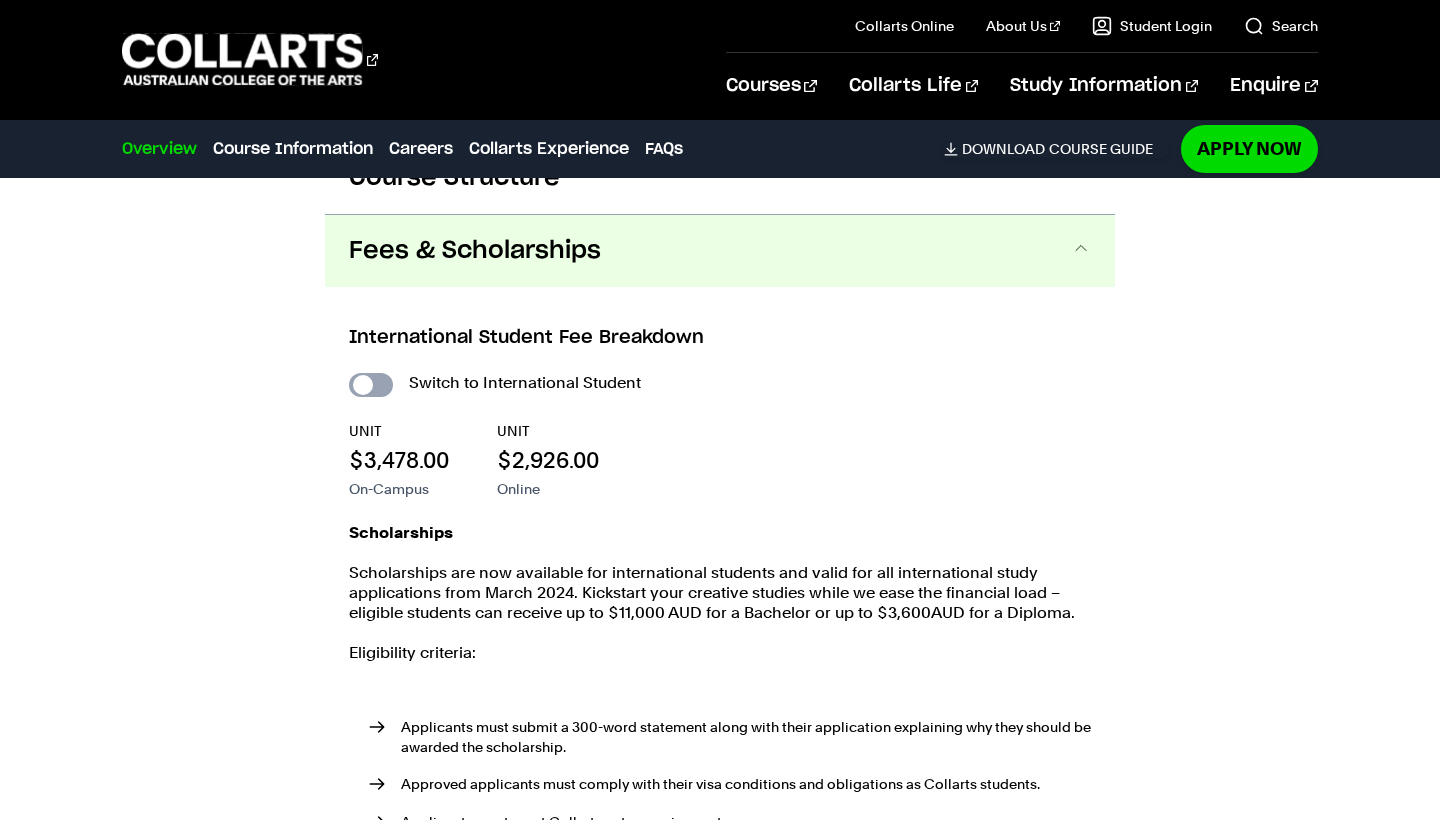 checkbox on "false" 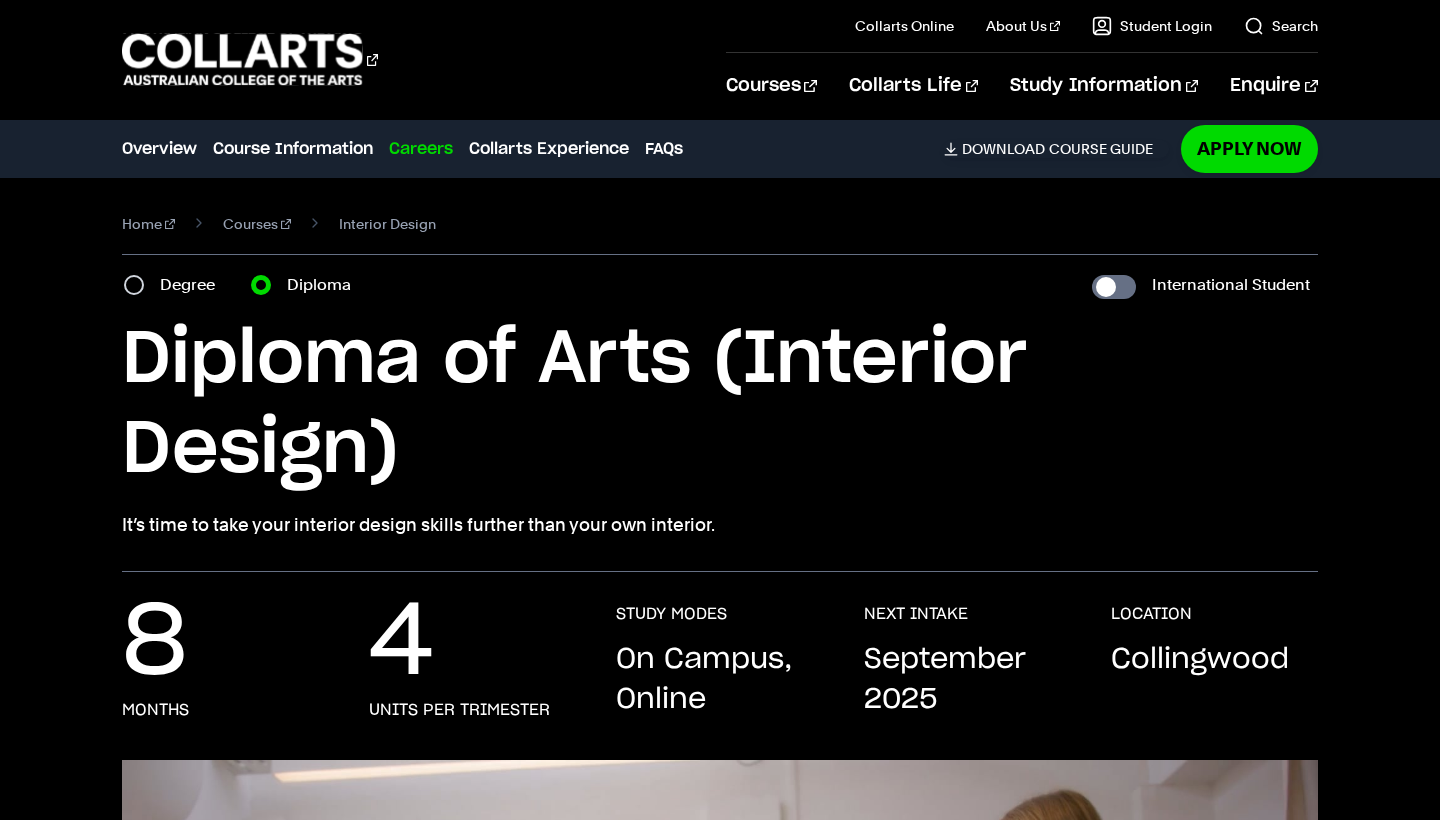scroll, scrollTop: 0, scrollLeft: 0, axis: both 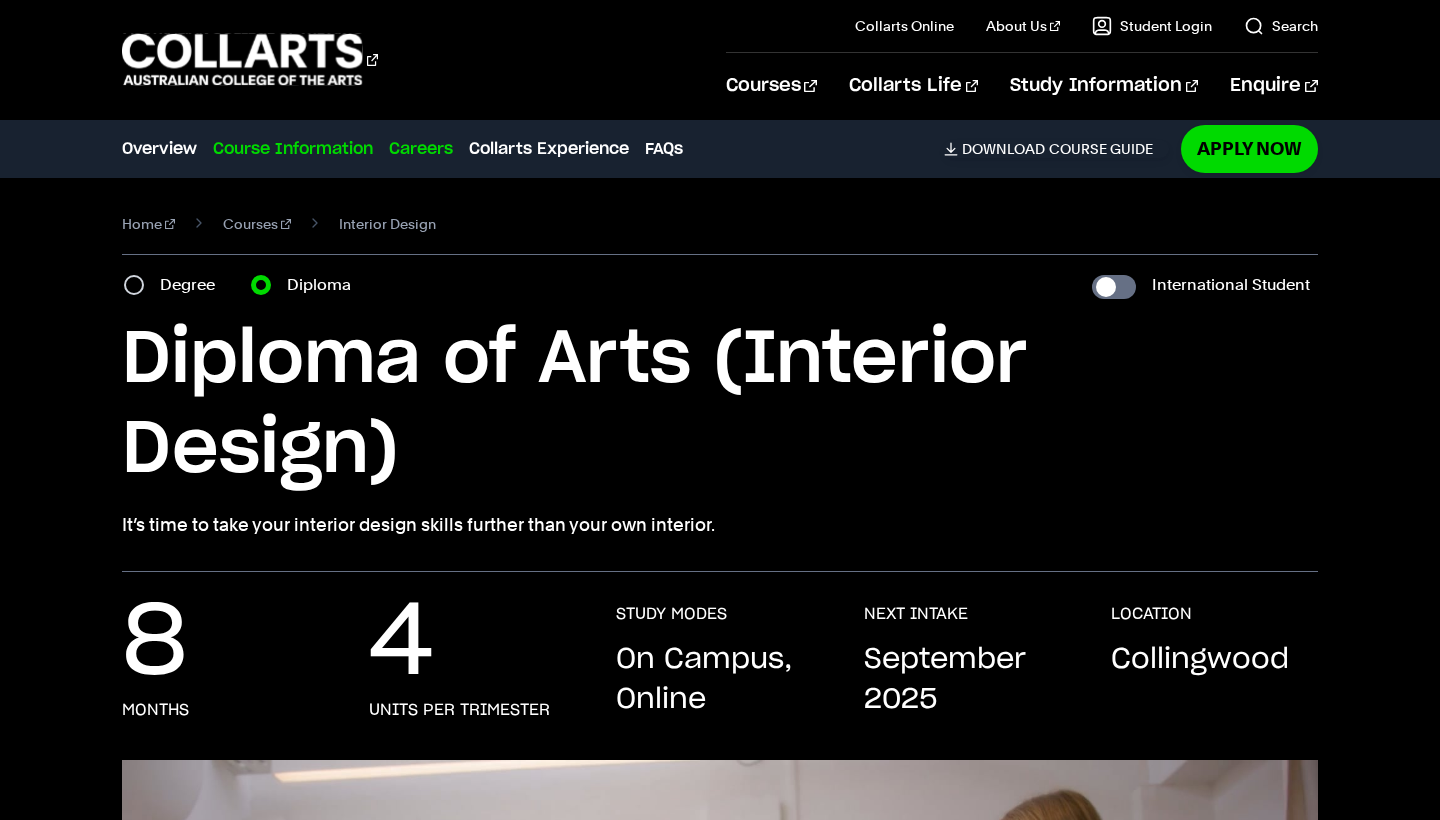 click on "Course Information" at bounding box center (293, 149) 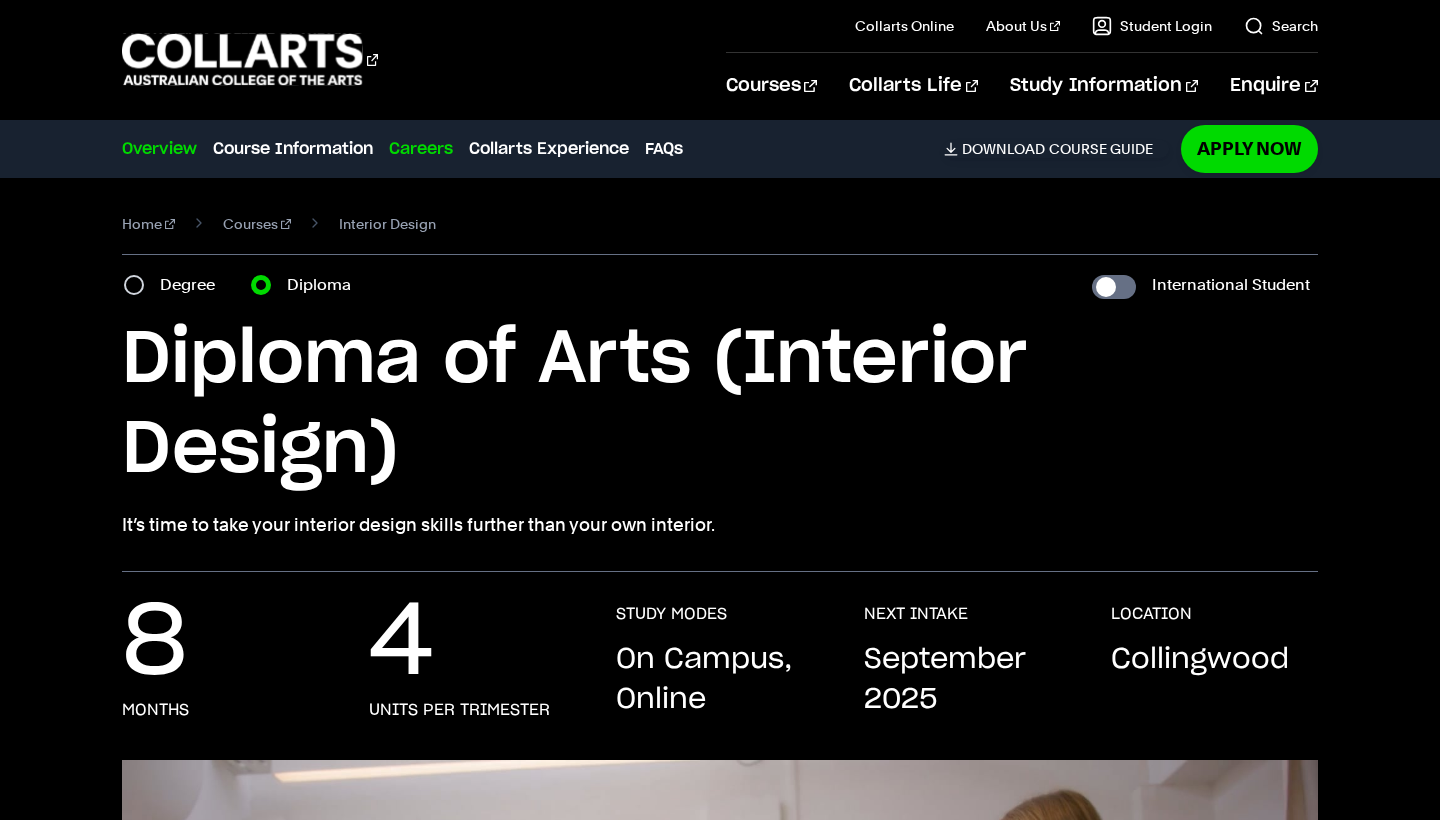click on "Overview" at bounding box center (159, 149) 